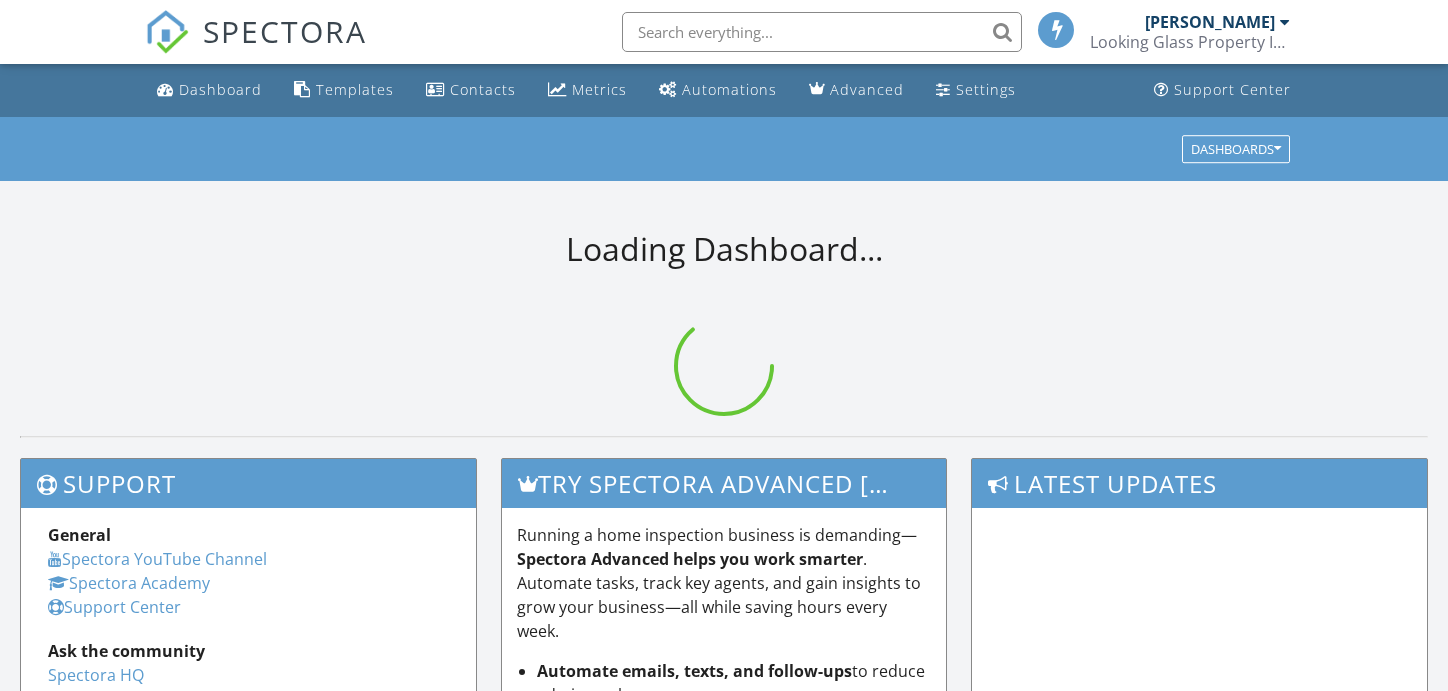 scroll, scrollTop: 0, scrollLeft: 0, axis: both 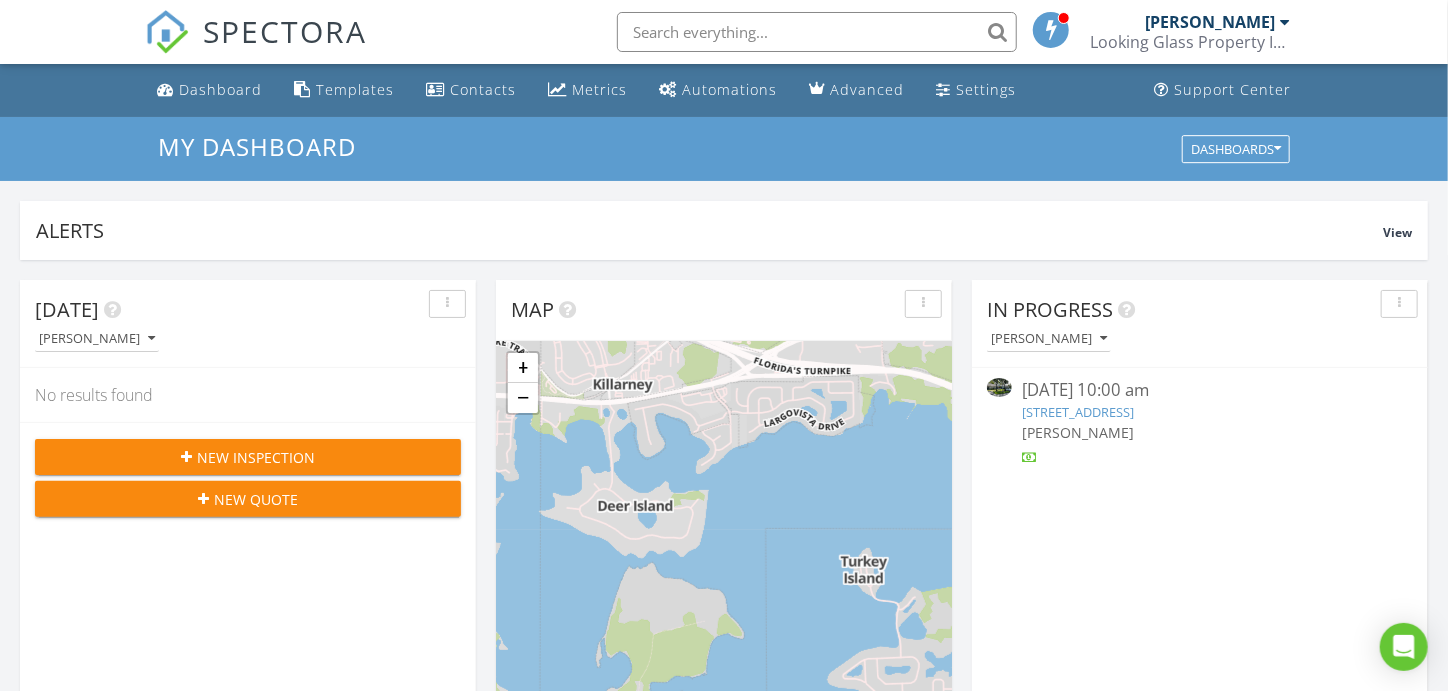 click at bounding box center [817, 32] 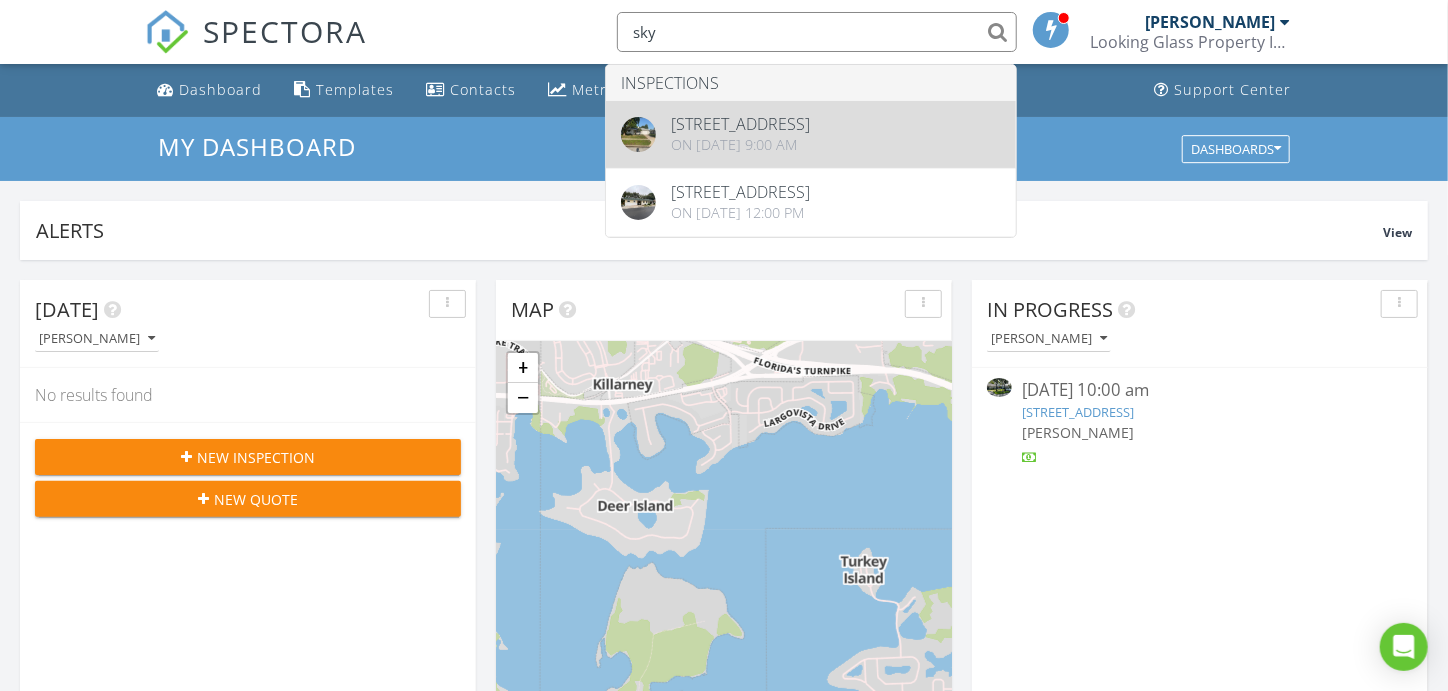 type on "sky" 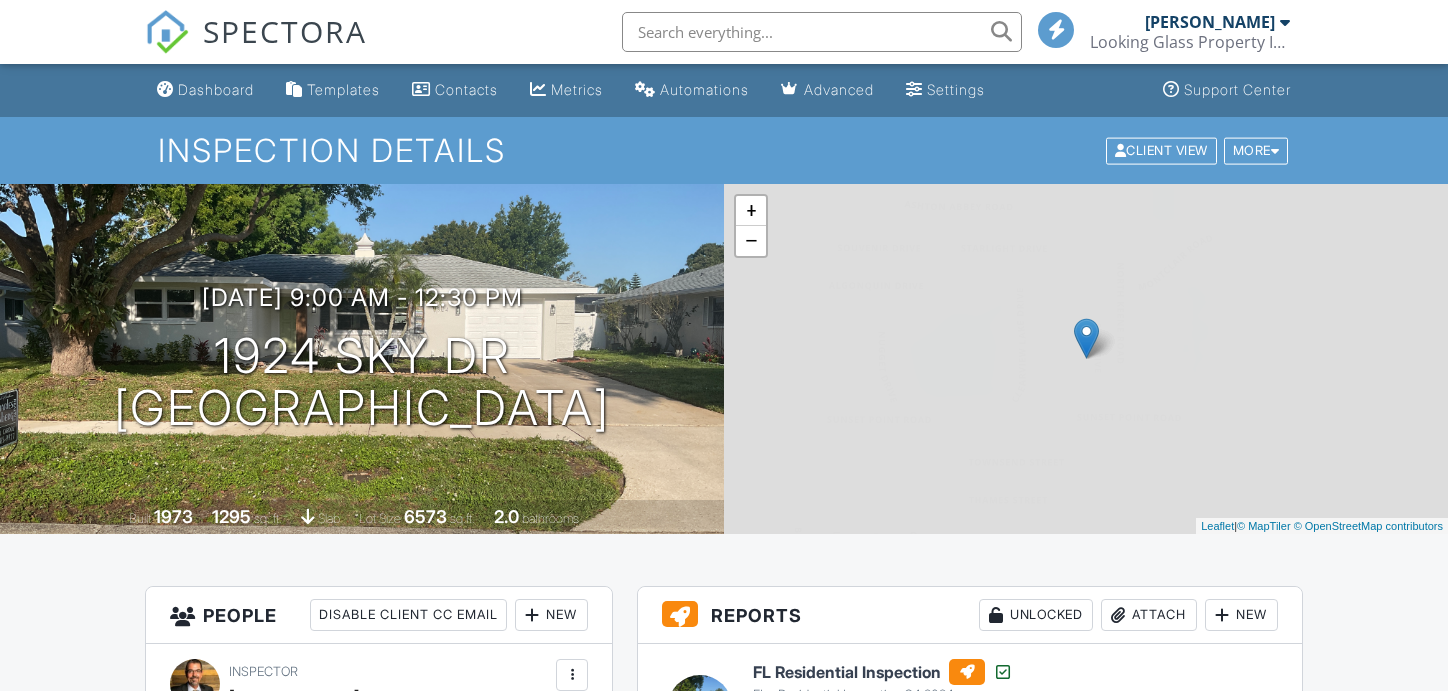 scroll, scrollTop: 0, scrollLeft: 0, axis: both 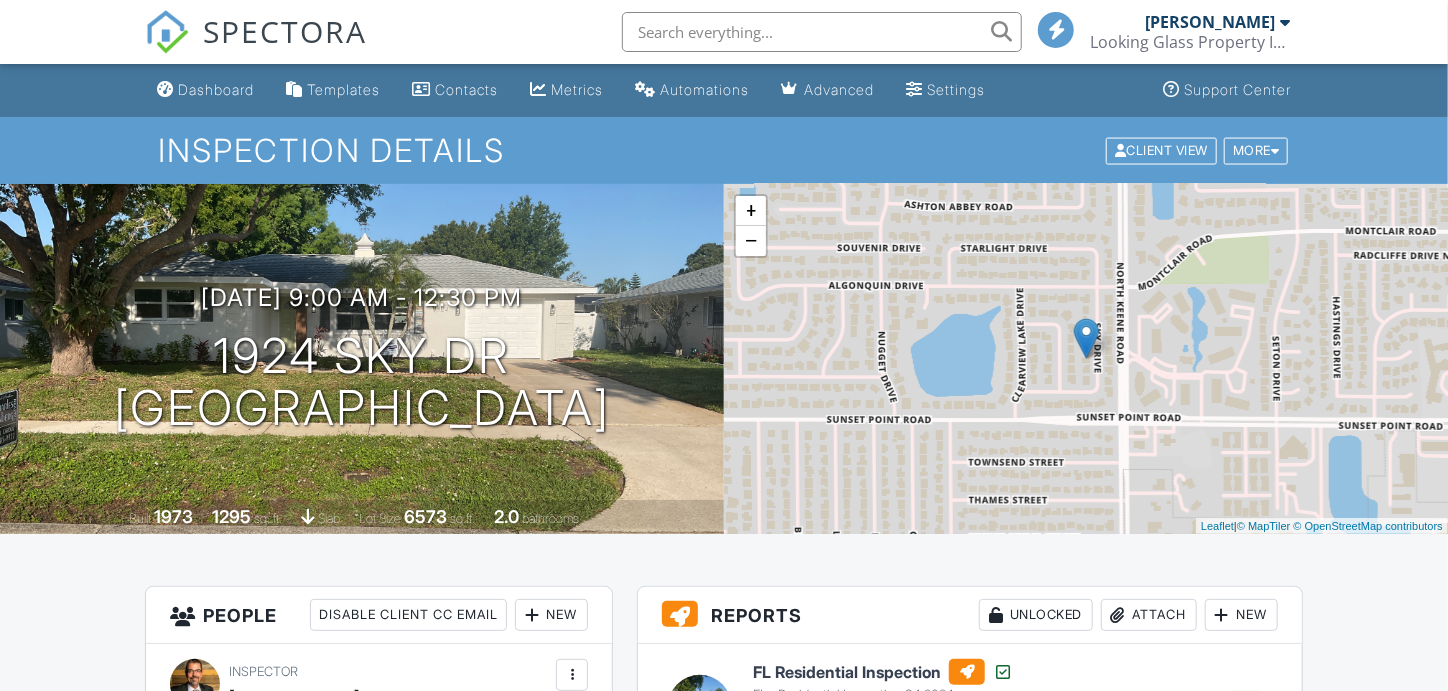 click on "[US_STATE] Uniform Mitigation Verification Inspection Form" at bounding box center (992, 916) 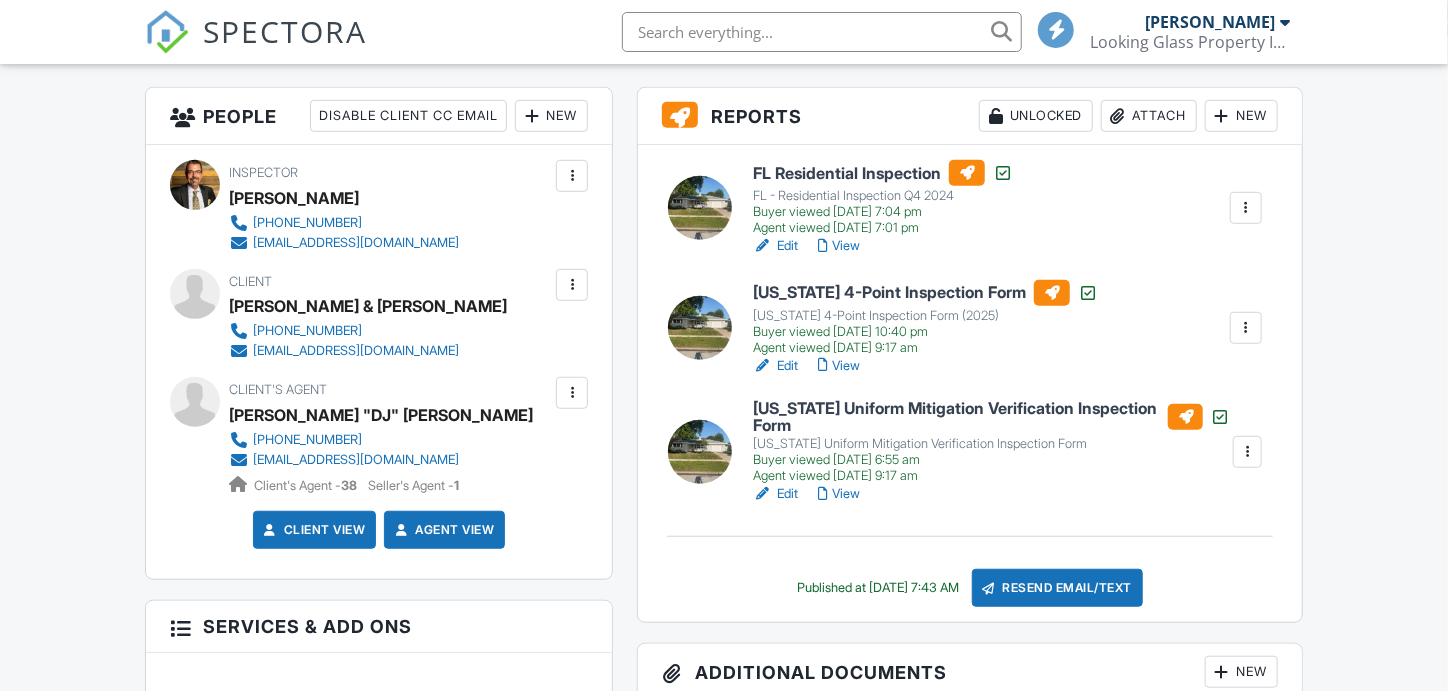 click on "[US_STATE] Uniform Mitigation Verification Inspection Form" at bounding box center (992, 417) 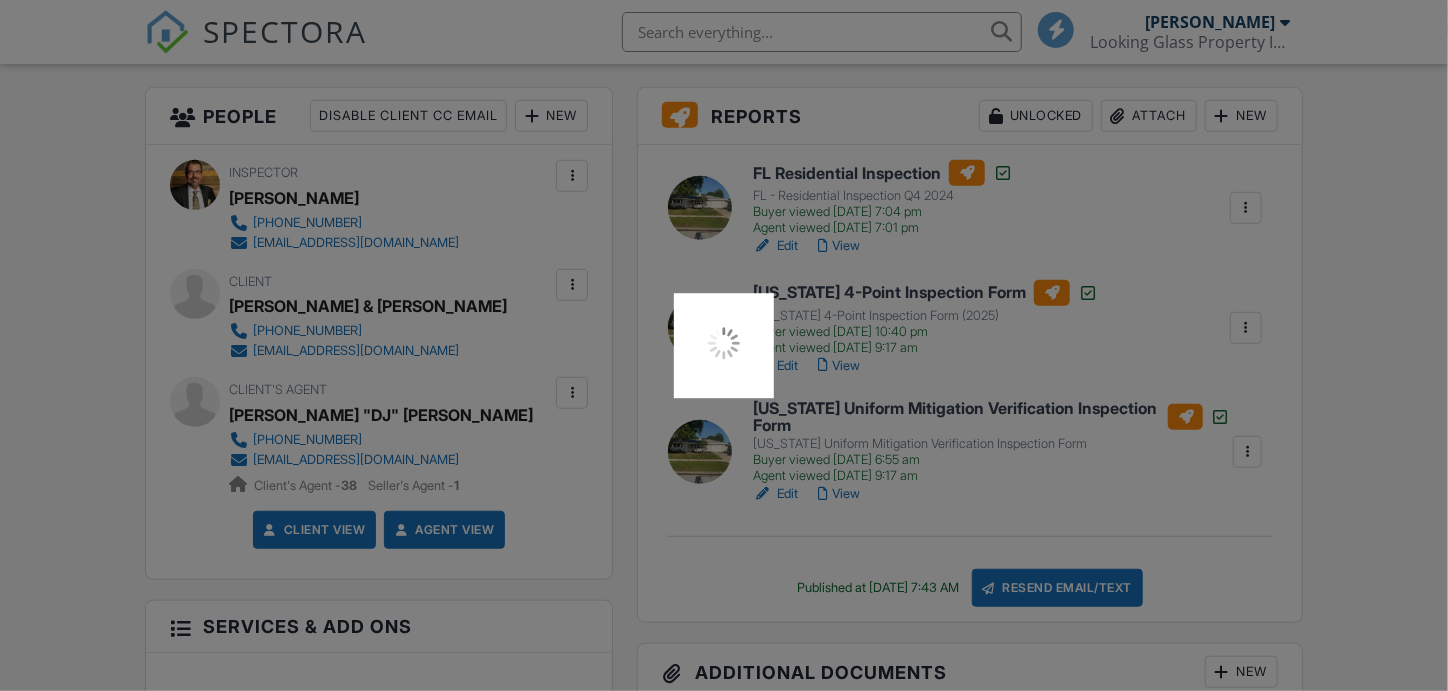 scroll, scrollTop: 499, scrollLeft: 0, axis: vertical 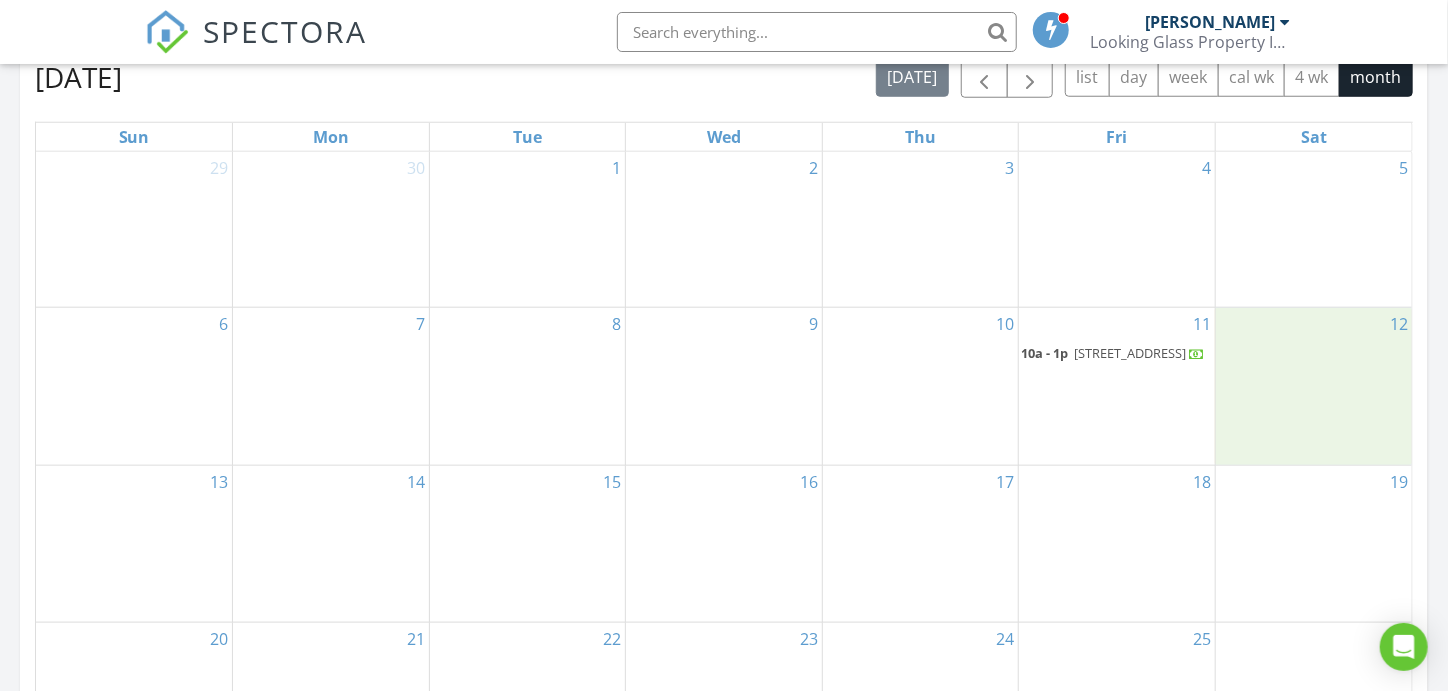 click on "12" at bounding box center [1314, 386] 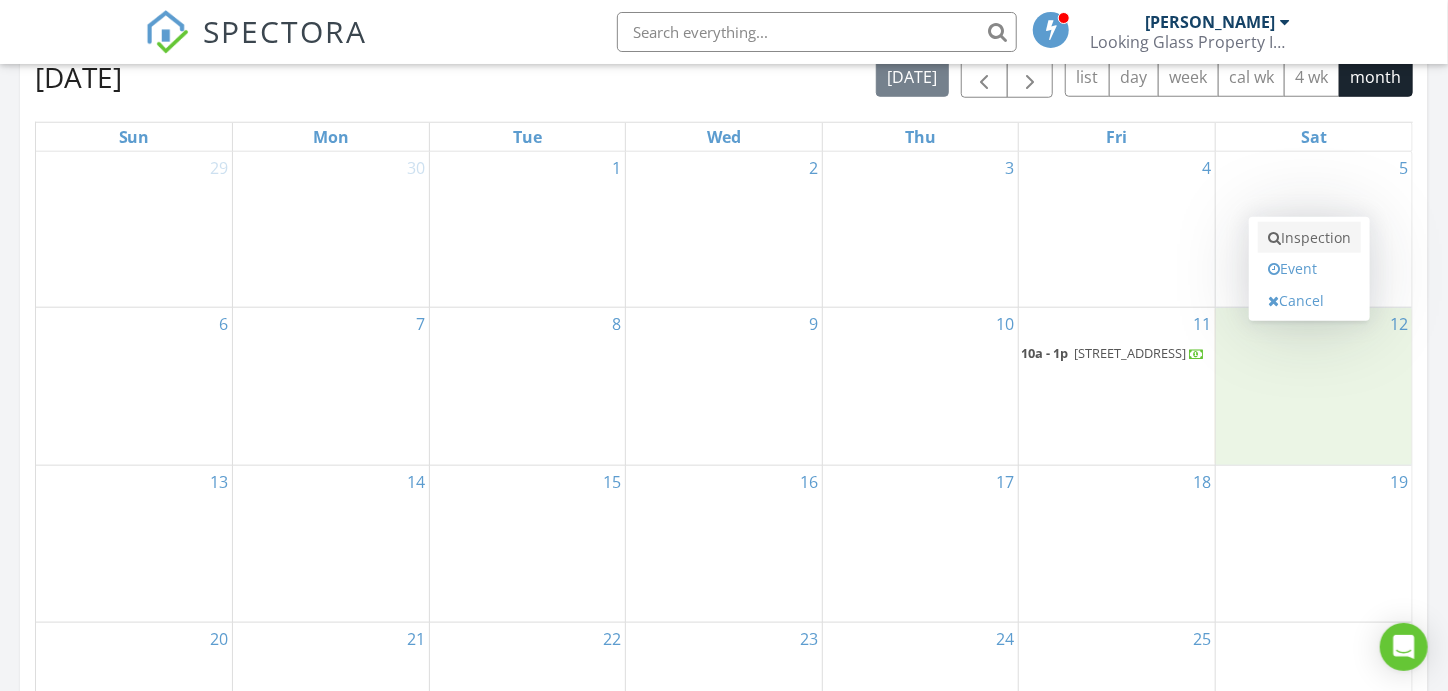 click on "Inspection" at bounding box center [1309, 238] 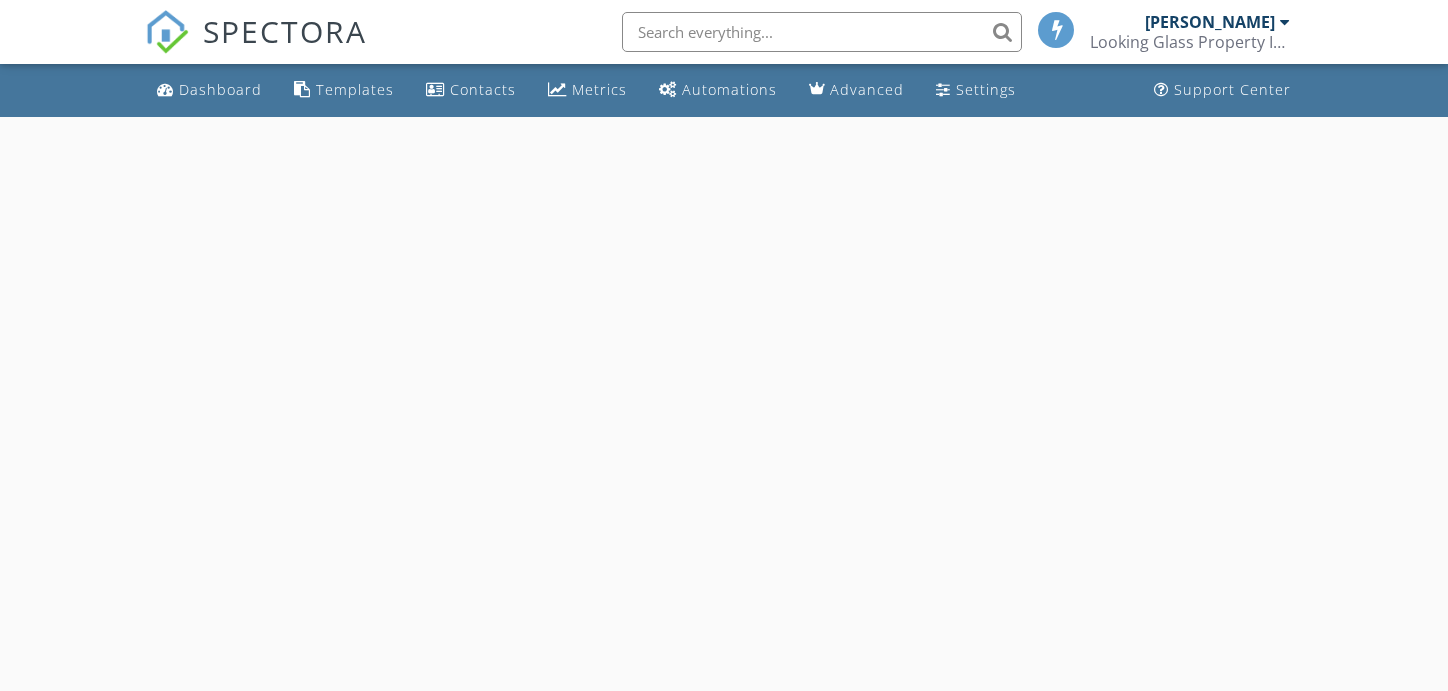 scroll, scrollTop: 0, scrollLeft: 0, axis: both 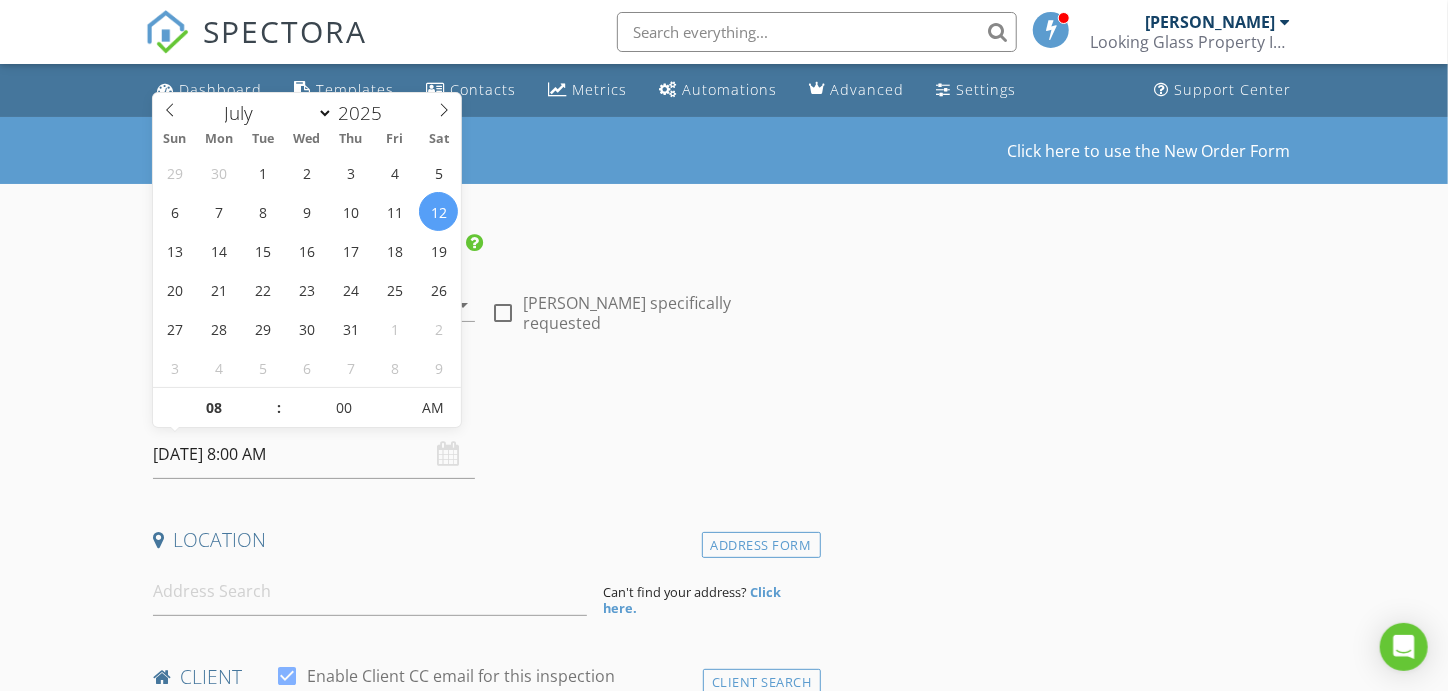 click on "07/12/2025 8:00 AM" at bounding box center (314, 454) 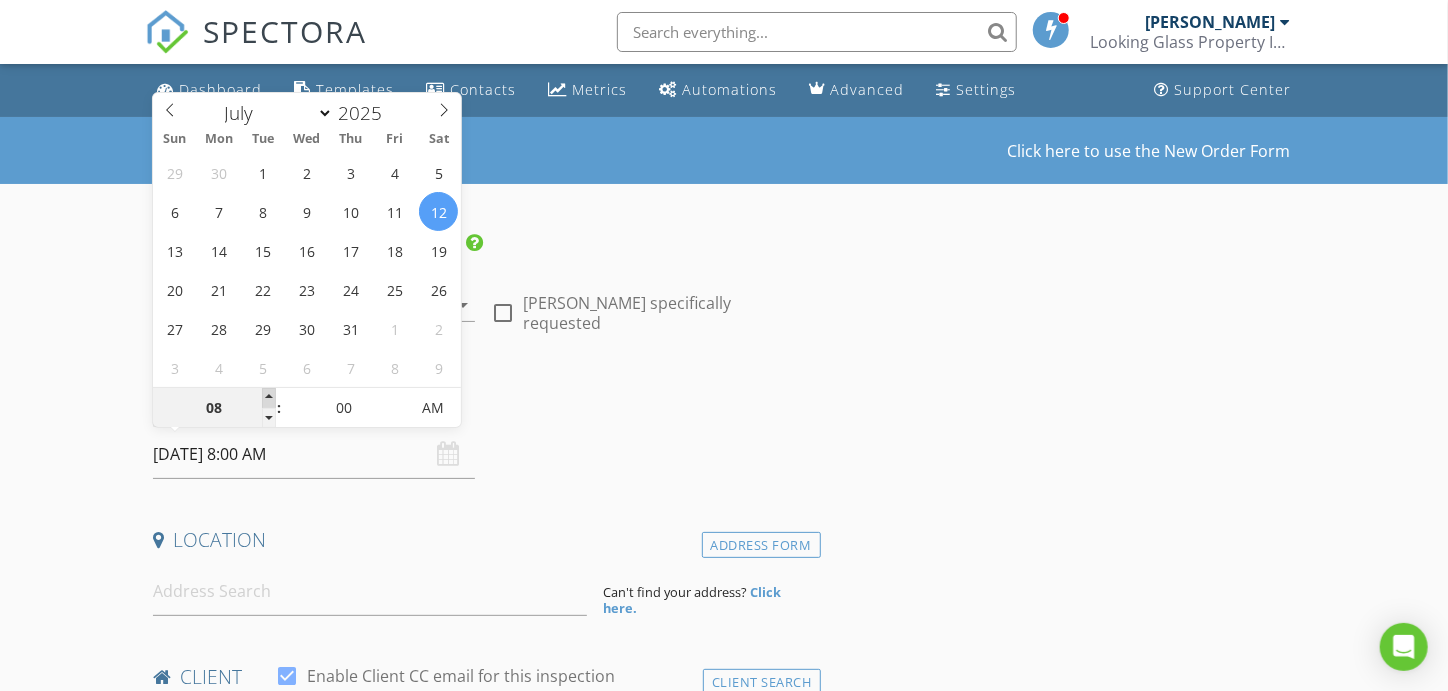 type on "09" 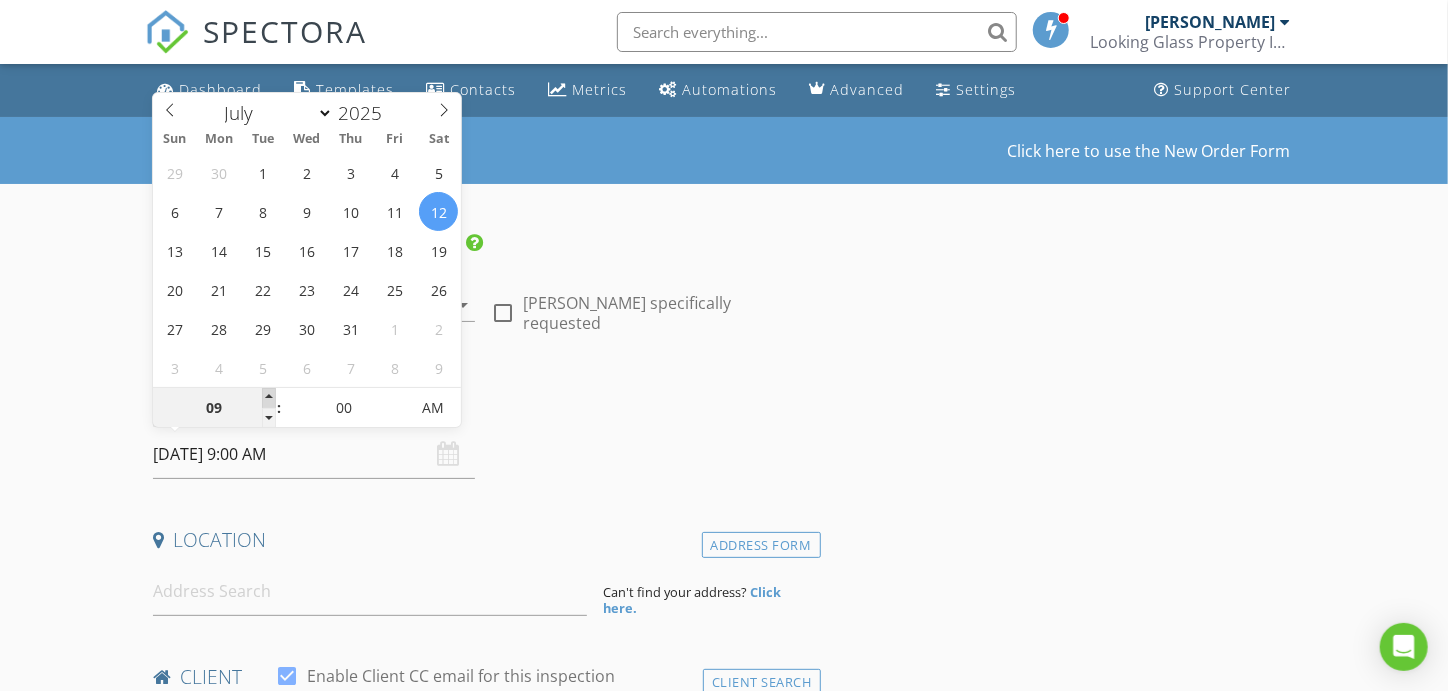 click at bounding box center [269, 398] 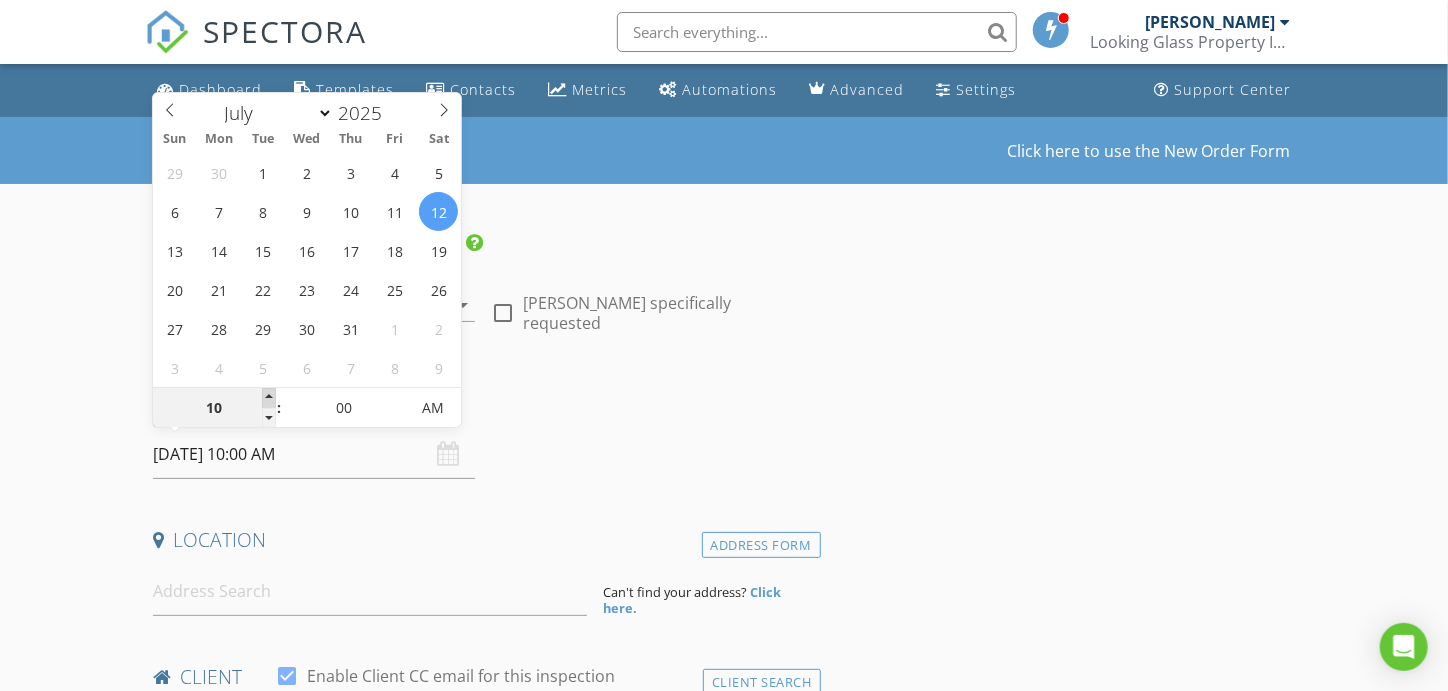 click at bounding box center [269, 398] 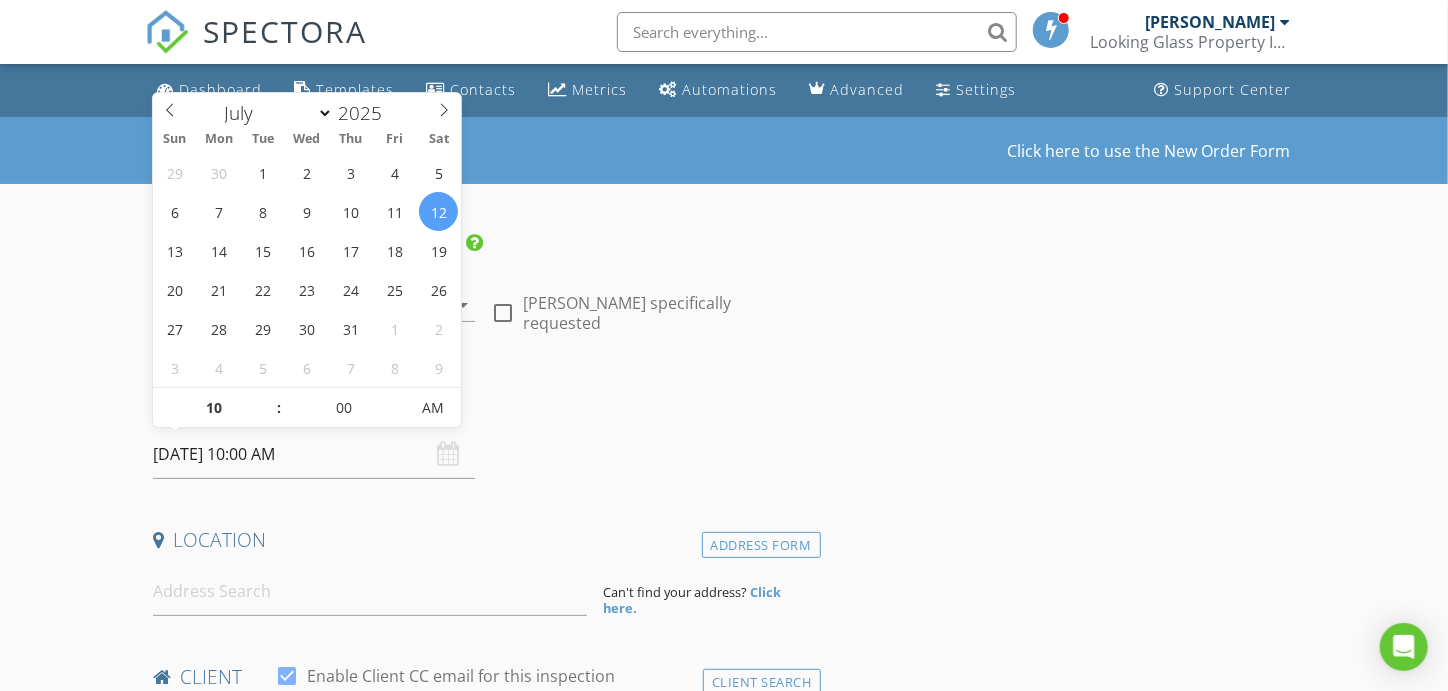 click on "INSPECTOR(S)
check_box   Don Guenette   PRIMARY   Don Guenette arrow_drop_down   check_box_outline_blank Don Guenette specifically requested
Date/Time
07/12/2025 10:00 AM
Location
Address Form       Can't find your address?   Click here.
client
check_box Enable Client CC email for this inspection   Client Search     check_box_outline_blank Client is a Company/Organization     First Name   Last Name   Email   CC Email   Phone           Notes   Private Notes
ADD ADDITIONAL client
SERVICES
check_box_outline_blank   Sewer Scope   Sewer Scope Video Inspection check_box_outline_blank   New Service   check_box_outline_blank   Residential Inspection   arrow_drop_down     Select Discount Code arrow_drop_down    Charges       TOTAL   $0.00    Duration         Templates       Agreements" at bounding box center [724, 1666] 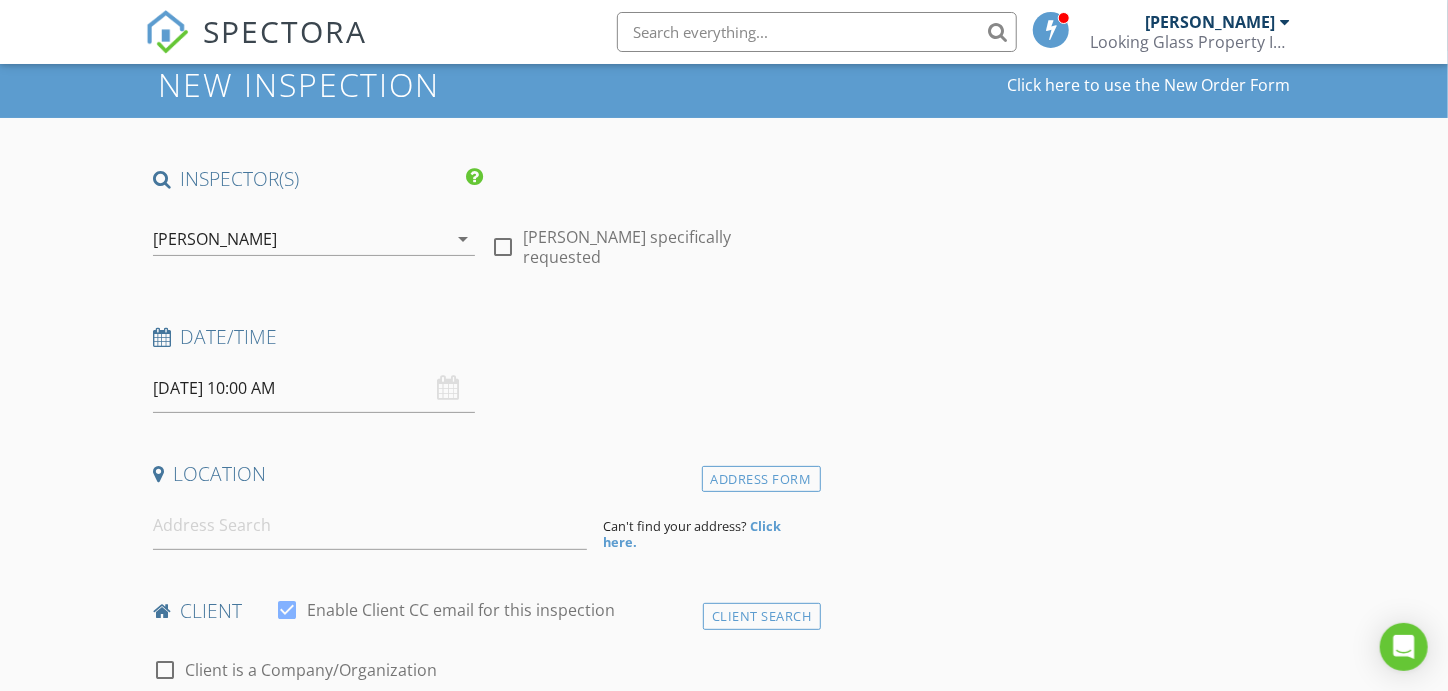 scroll, scrollTop: 99, scrollLeft: 0, axis: vertical 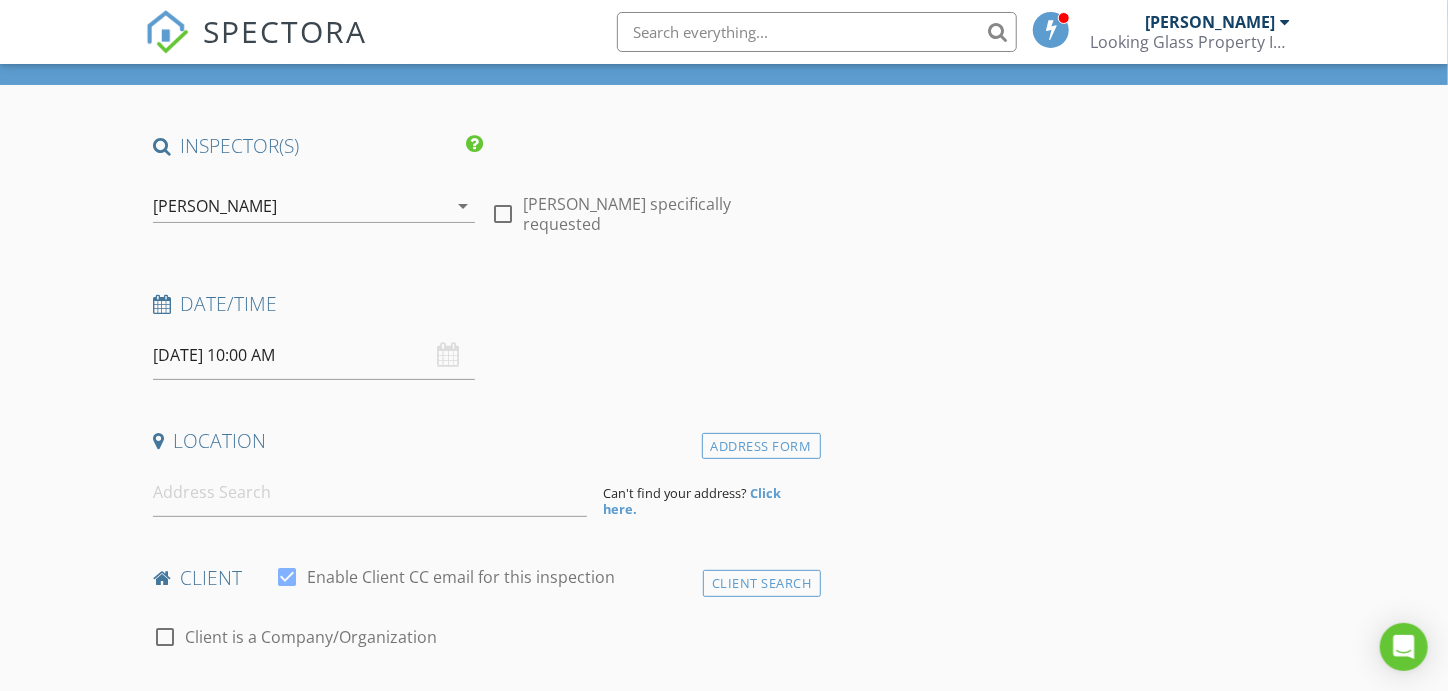 click on "INSPECTOR(S)
check_box   Don Guenette   PRIMARY   Don Guenette arrow_drop_down   check_box_outline_blank Don Guenette specifically requested
Date/Time
07/12/2025 10:00 AM
Location
Address Form       Can't find your address?   Click here.
client
check_box Enable Client CC email for this inspection   Client Search     check_box_outline_blank Client is a Company/Organization     First Name   Last Name   Email   CC Email   Phone           Notes   Private Notes
ADD ADDITIONAL client
SERVICES
check_box_outline_blank   Sewer Scope   Sewer Scope Video Inspection check_box_outline_blank   New Service   check_box_outline_blank   Residential Inspection   arrow_drop_down     Select Discount Code arrow_drop_down    Charges       TOTAL   $0.00    Duration         Templates       Agreements" at bounding box center [724, 1567] 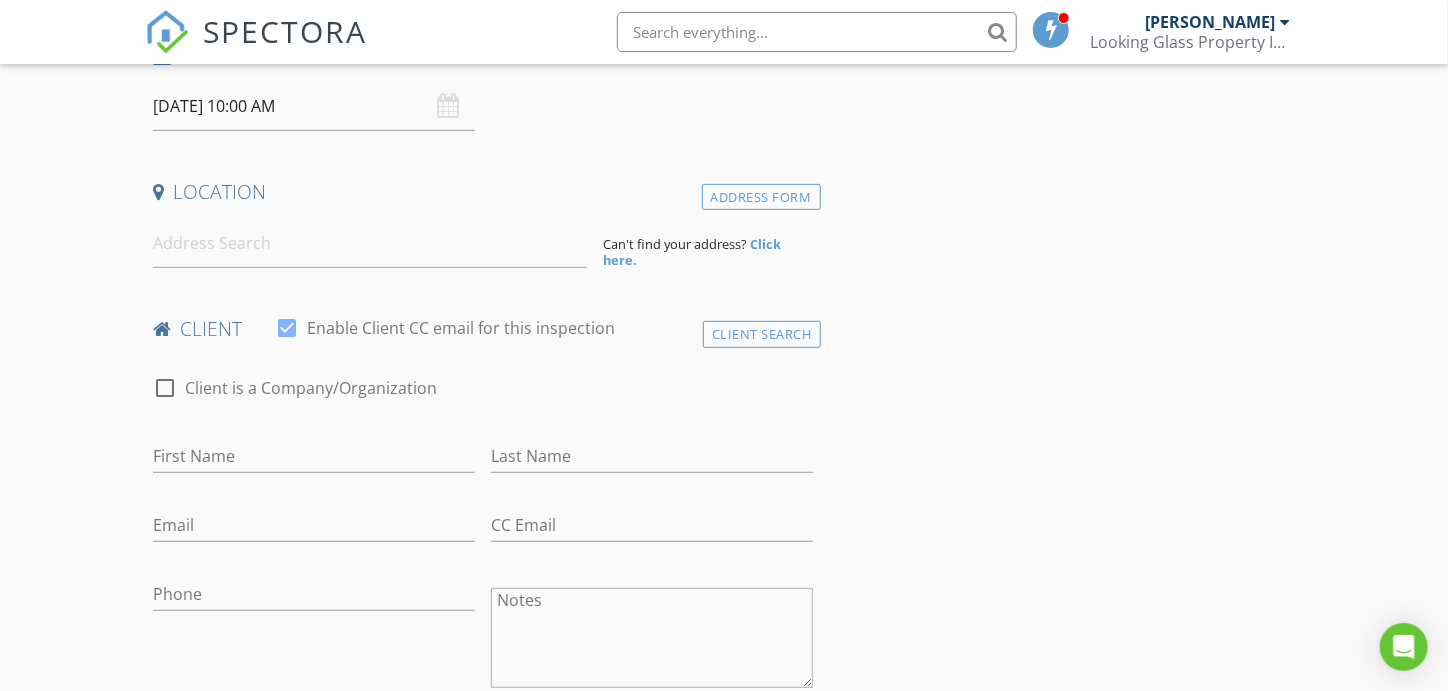 scroll, scrollTop: 300, scrollLeft: 0, axis: vertical 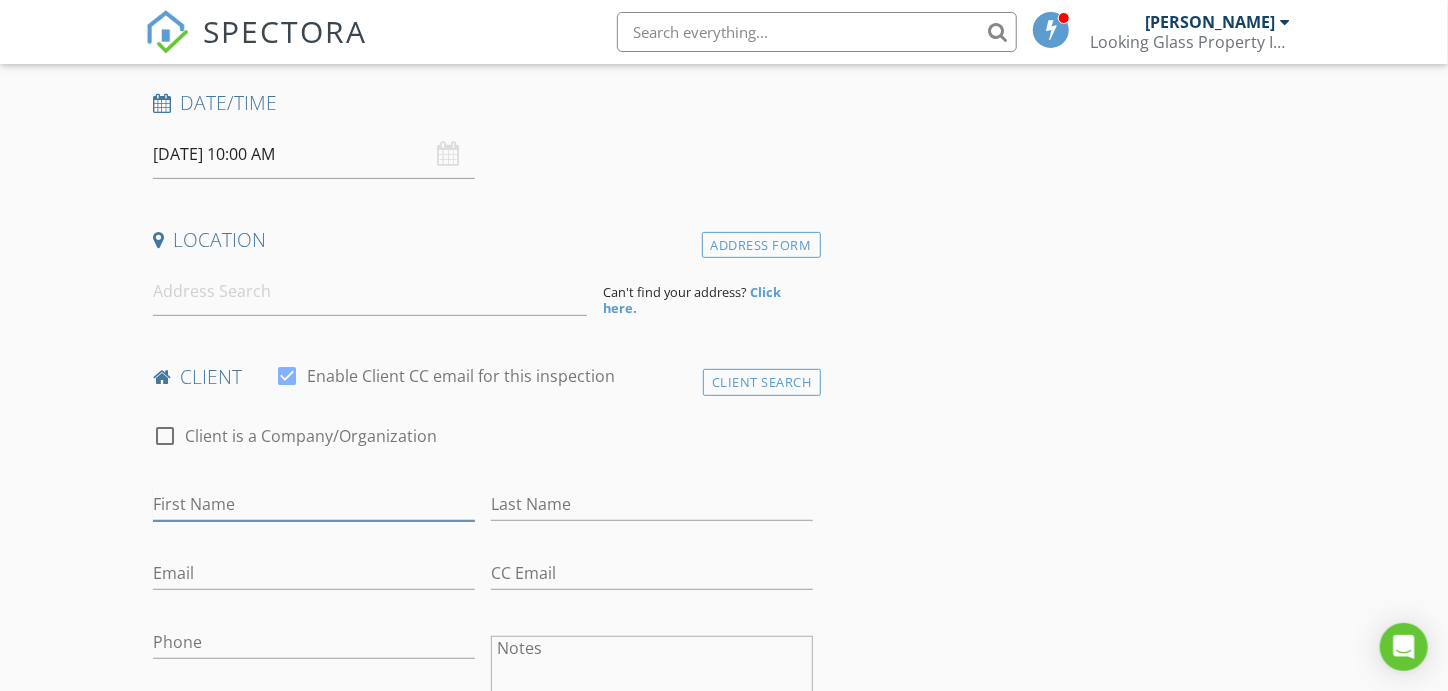 click on "First Name" at bounding box center [314, 504] 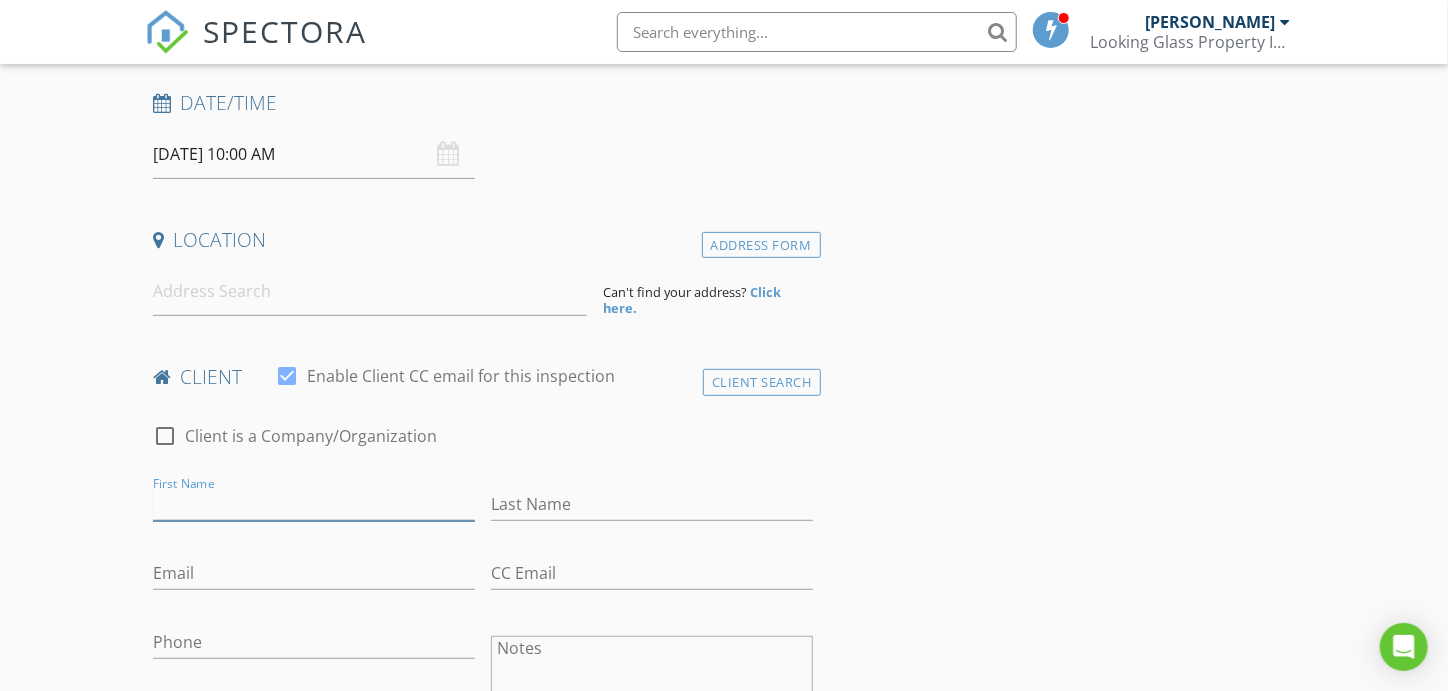 paste on "Emmons & Alyssa Chapman" 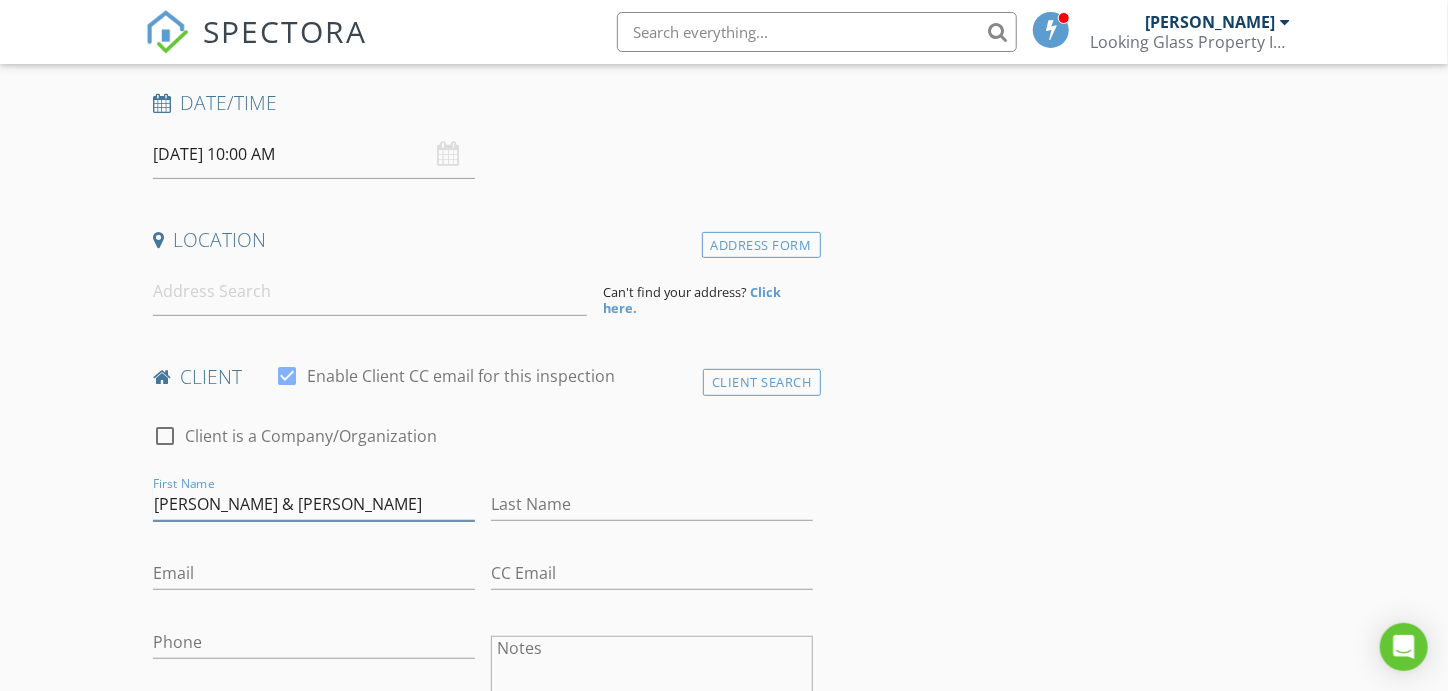 drag, startPoint x: 292, startPoint y: 499, endPoint x: 358, endPoint y: 510, distance: 66.910385 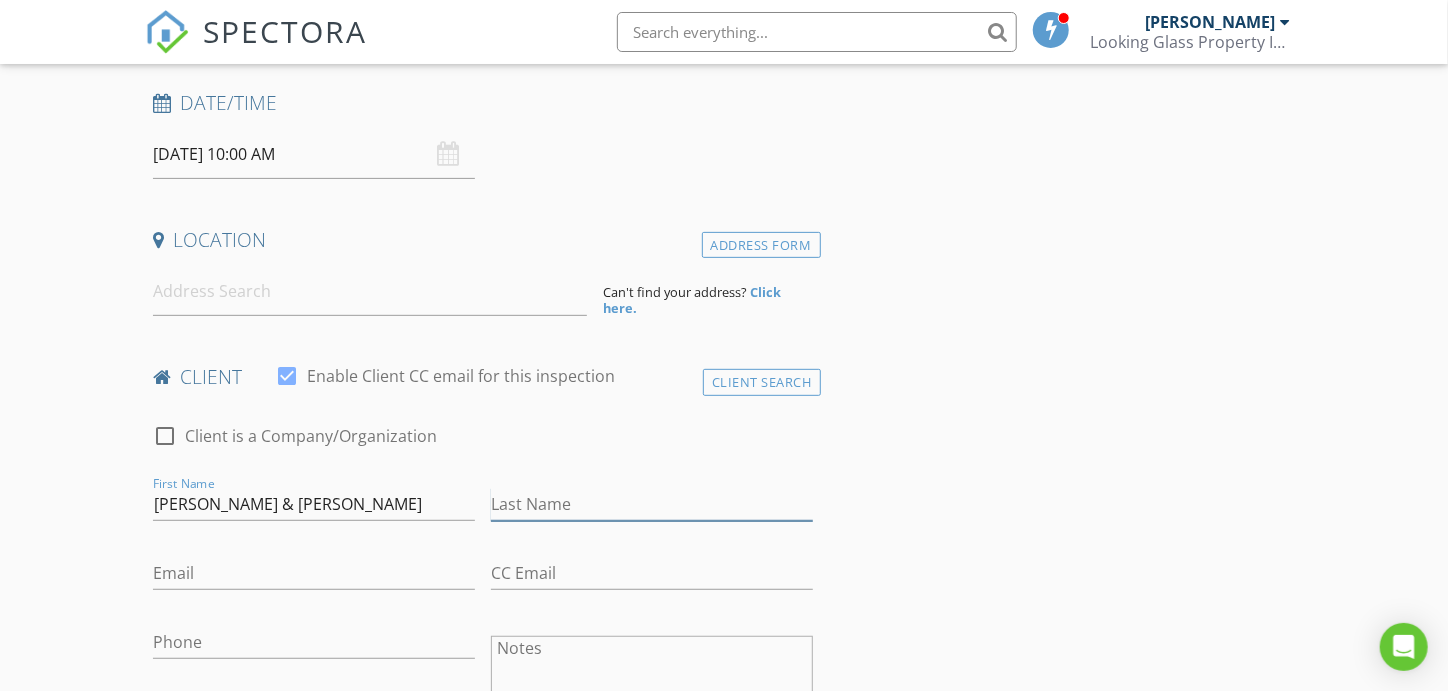 click on "Last Name" at bounding box center [652, 504] 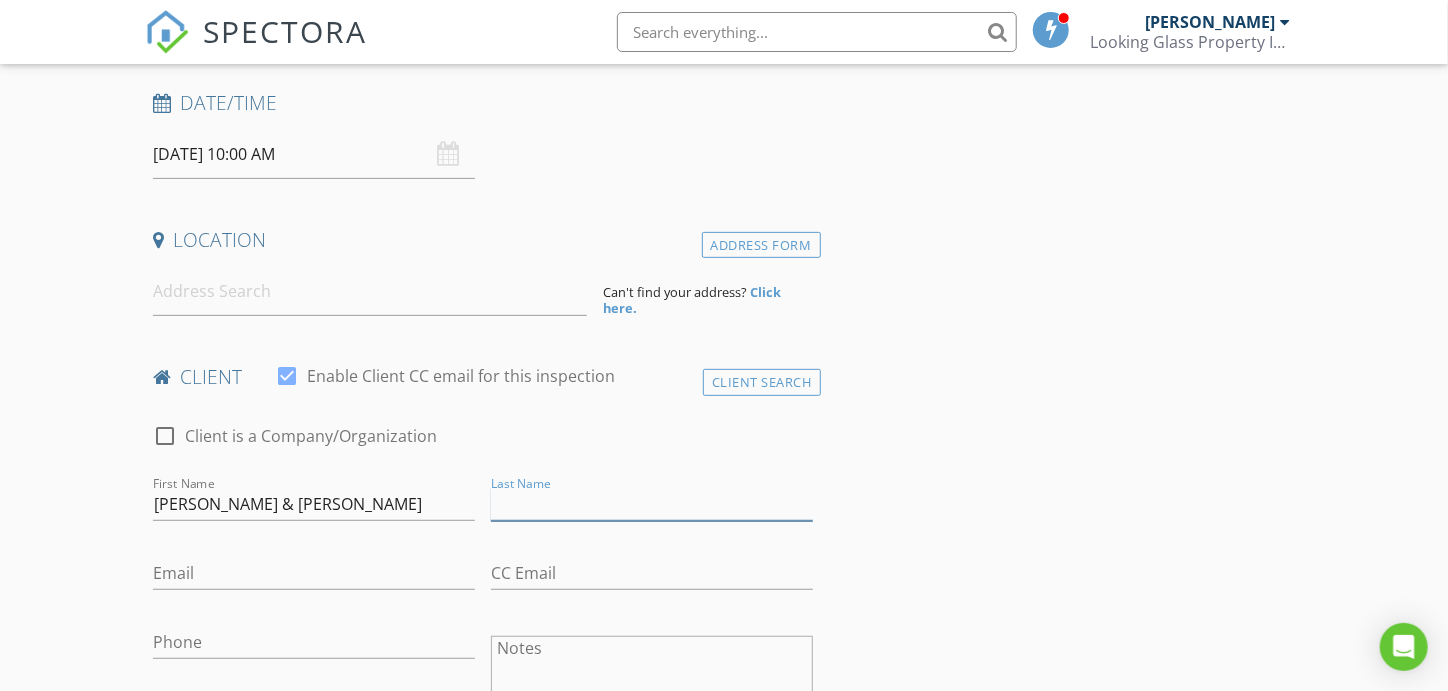 paste on "Chapman" 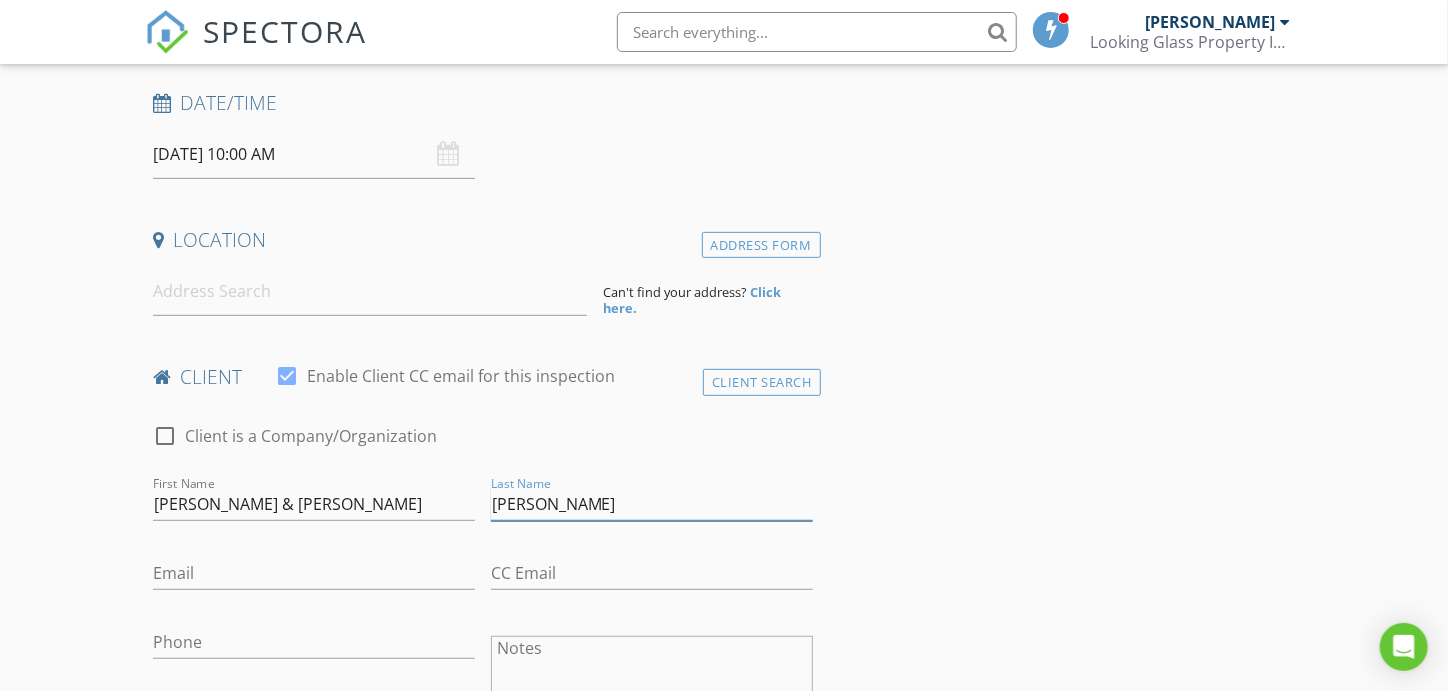 type on "[PERSON_NAME]" 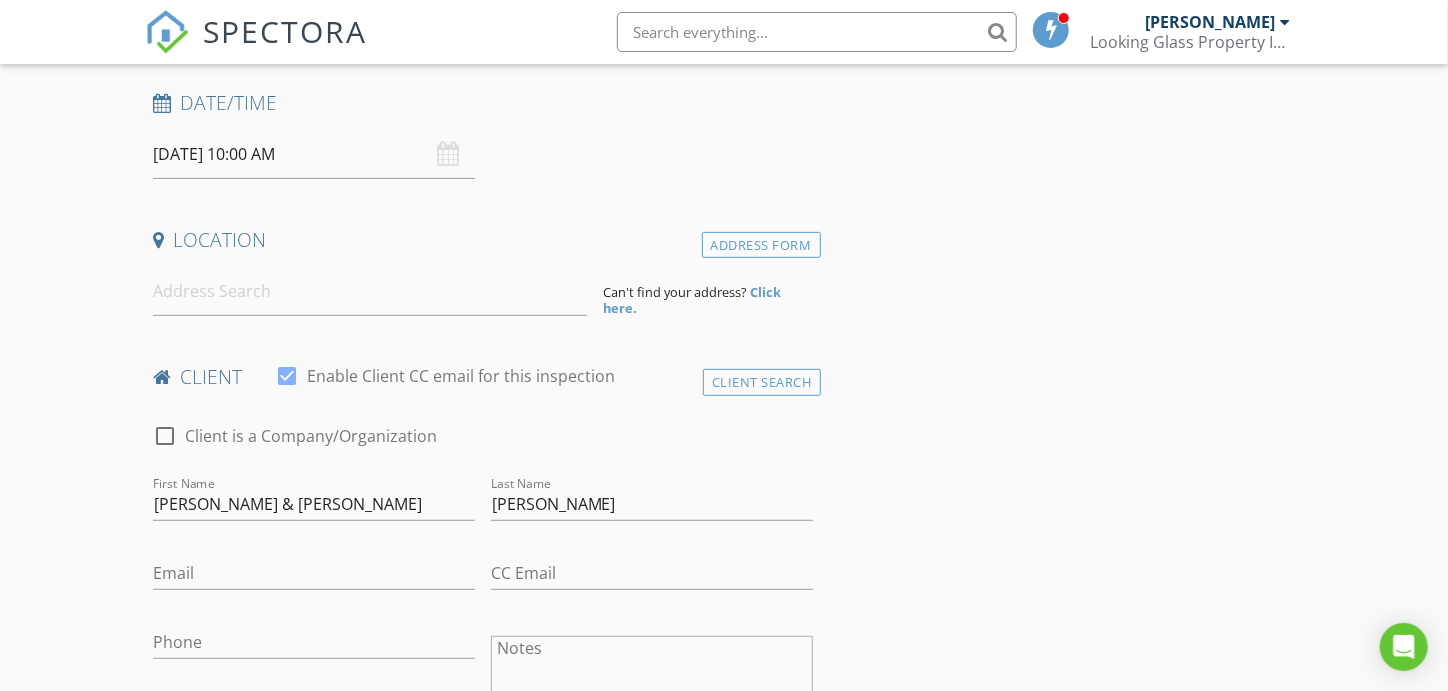 click on "INSPECTOR(S)
check_box   Don Guenette   PRIMARY   Don Guenette arrow_drop_down   check_box_outline_blank Don Guenette specifically requested
Date/Time
07/12/2025 10:00 AM
Location
Address Form       Can't find your address?   Click here.
client
check_box Enable Client CC email for this inspection   Client Search     check_box_outline_blank Client is a Company/Organization     First Name Emmons & Alyssa   Last Name Chapman   Email   CC Email   Phone           Notes   Private Notes
ADD ADDITIONAL client
SERVICES
check_box_outline_blank   Sewer Scope   Sewer Scope Video Inspection check_box_outline_blank   New Service   check_box_outline_blank   Residential Inspection   arrow_drop_down     Select Discount Code arrow_drop_down    Charges       TOTAL   $0.00    Duration" at bounding box center (724, 1366) 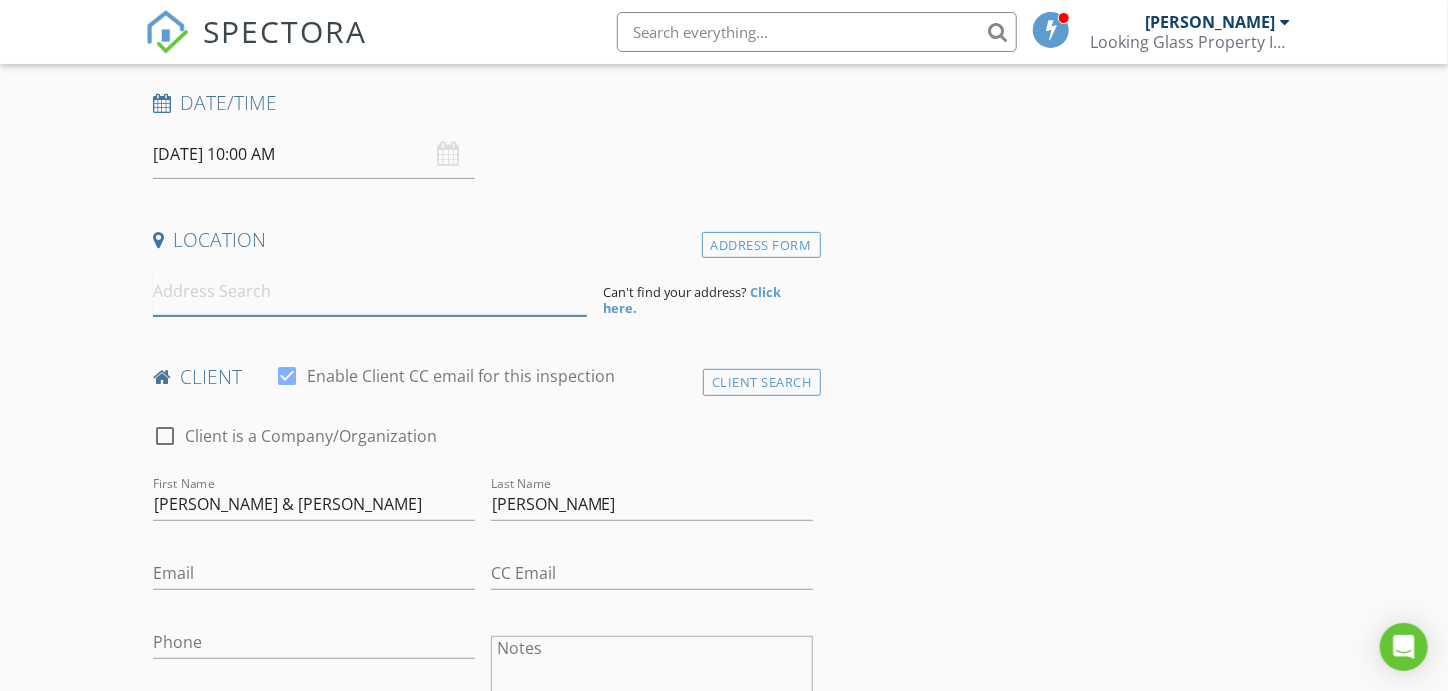 click at bounding box center [370, 291] 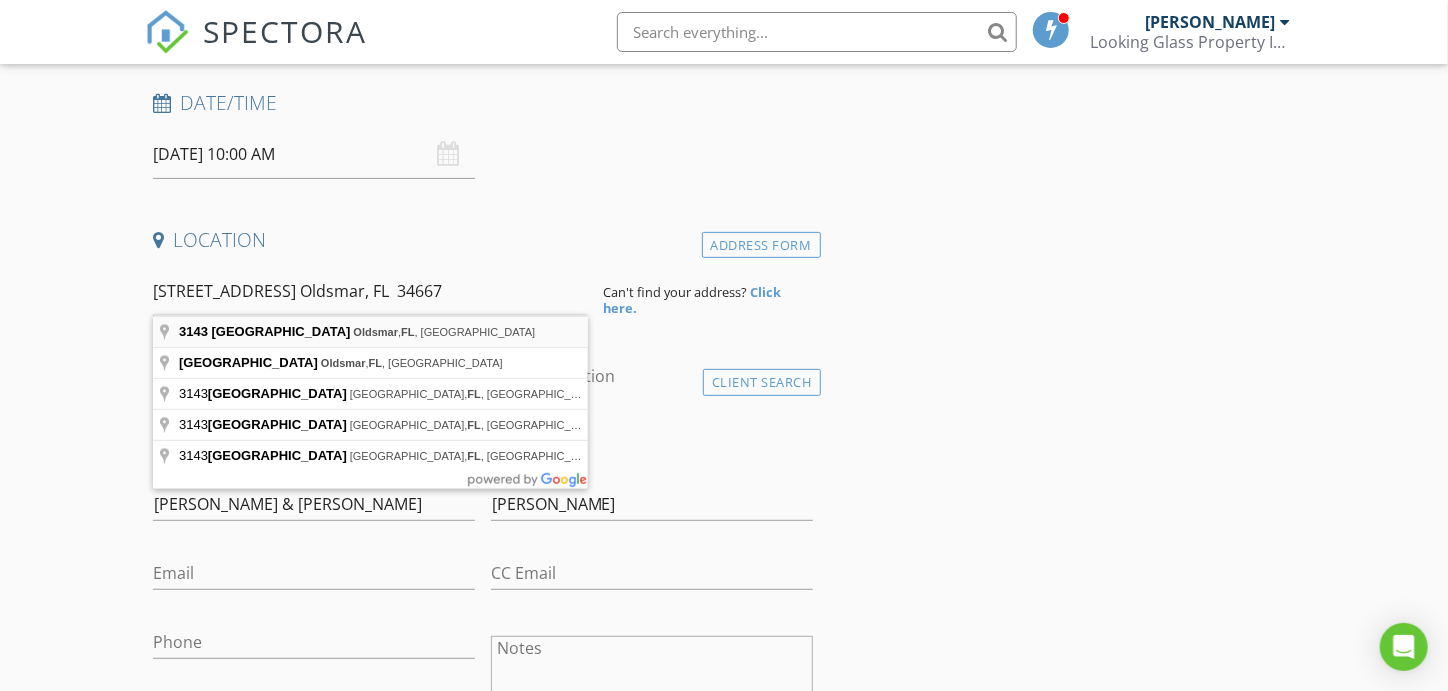 type on "3143 Phoenix Ave, Oldsmar, FL, USA" 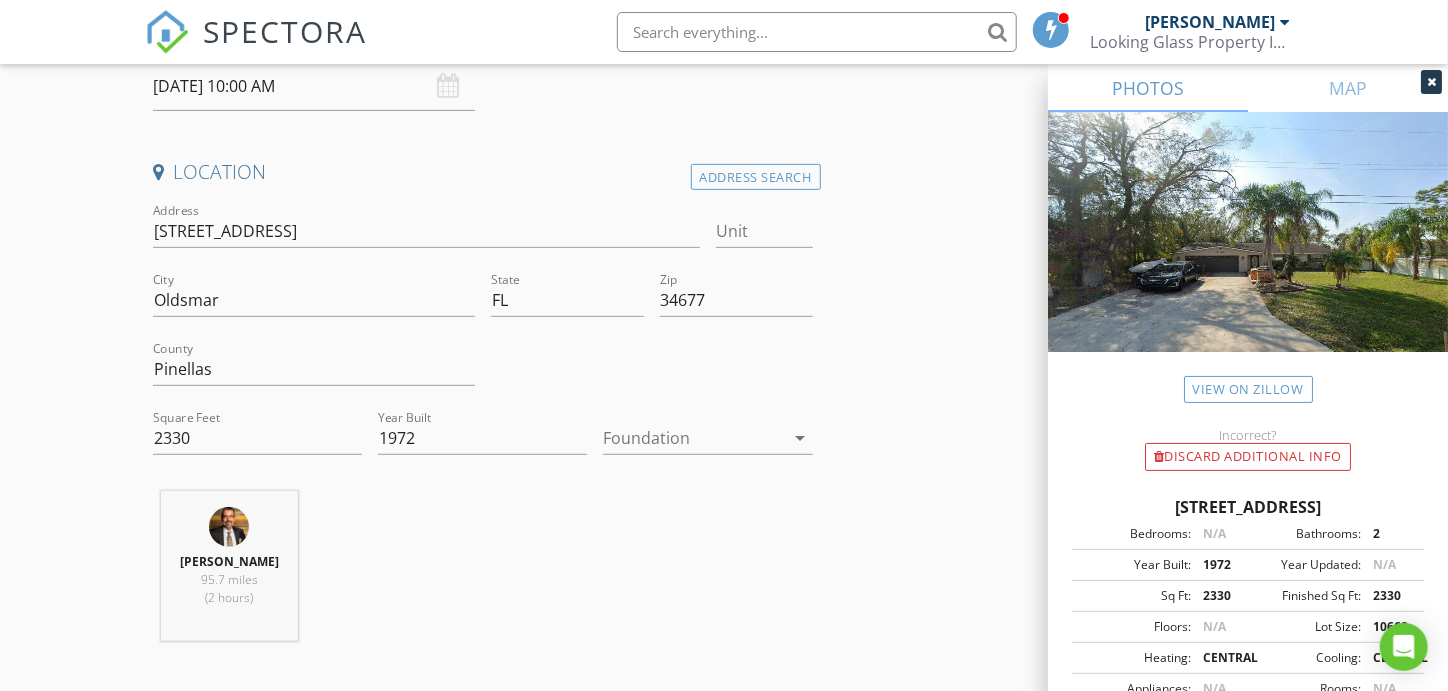scroll, scrollTop: 400, scrollLeft: 0, axis: vertical 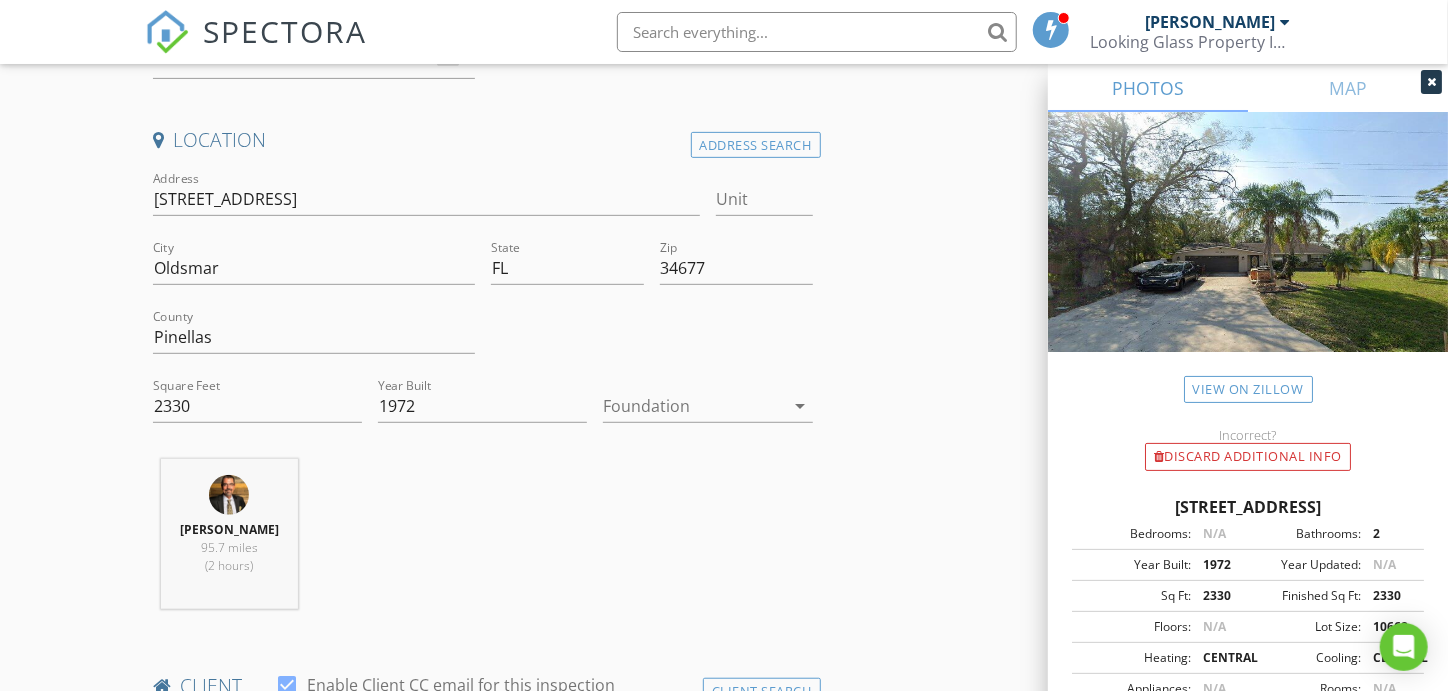 click on "arrow_drop_down" at bounding box center (801, 406) 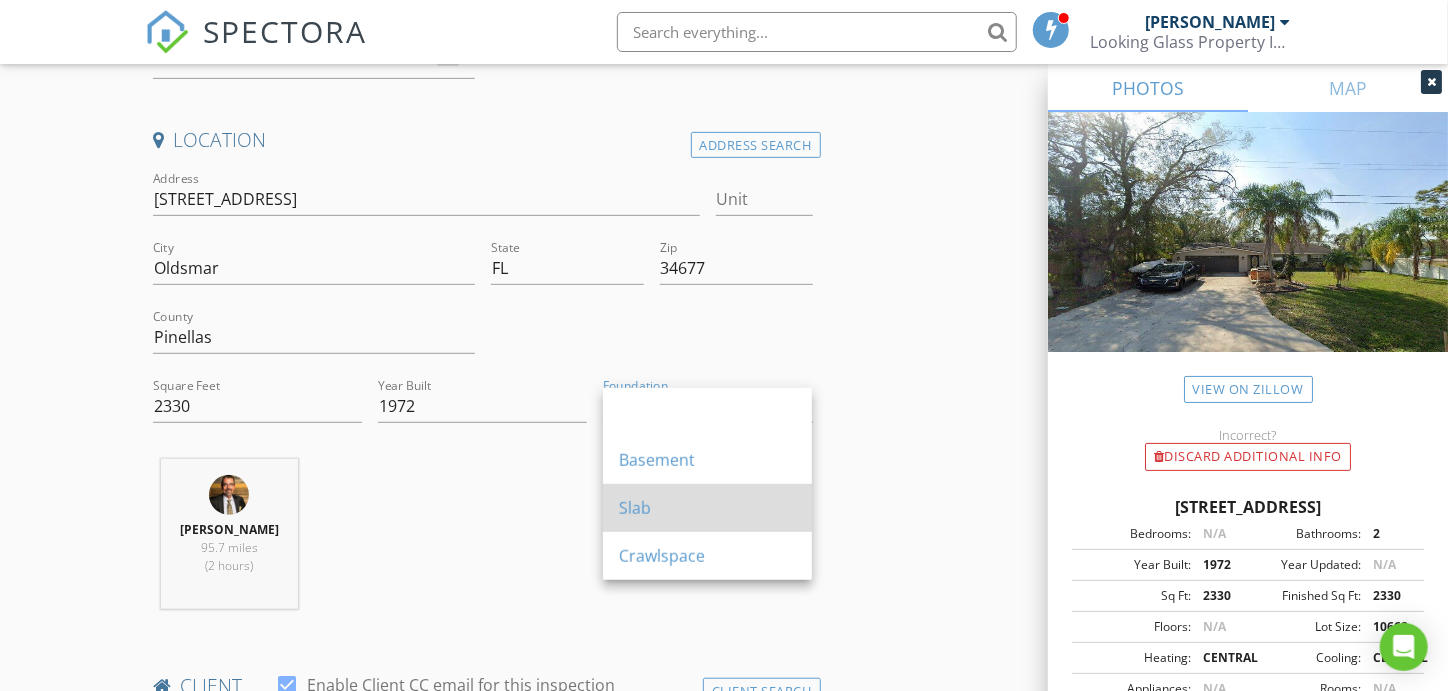 click on "Slab" at bounding box center [707, 508] 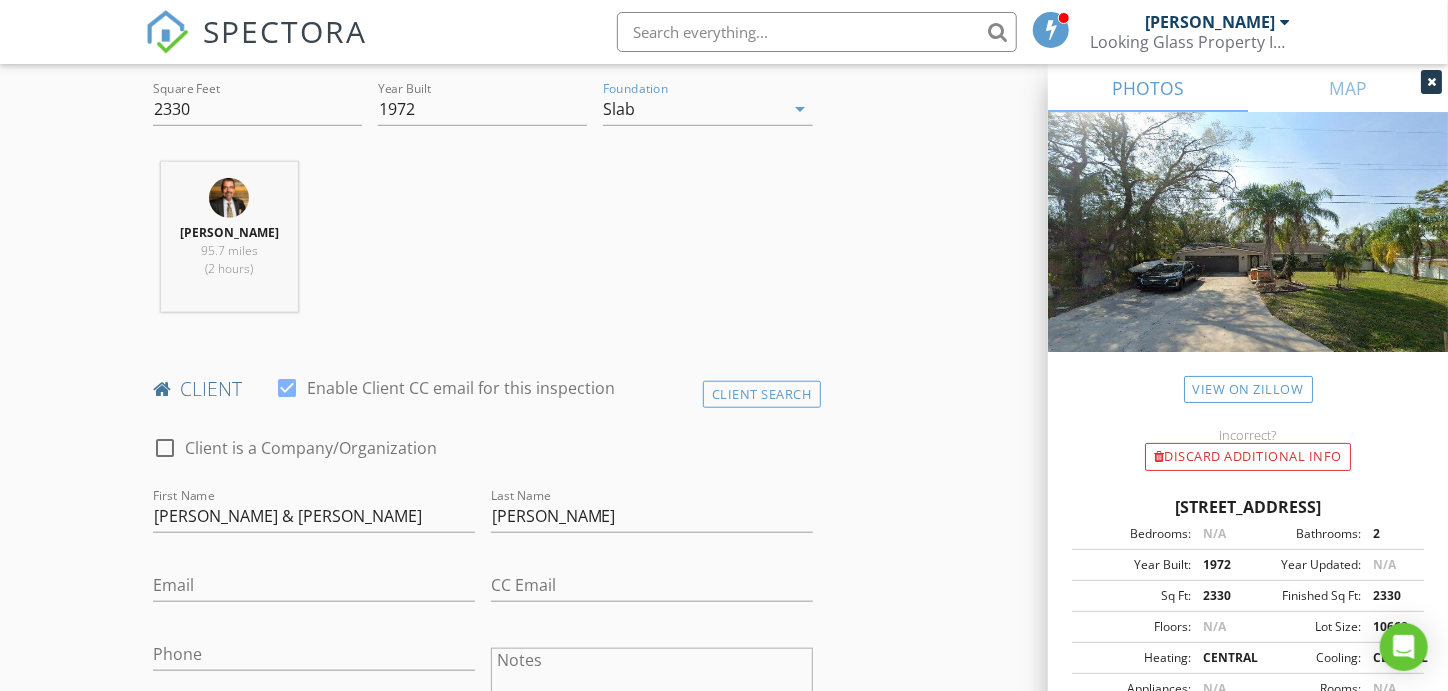 scroll, scrollTop: 700, scrollLeft: 0, axis: vertical 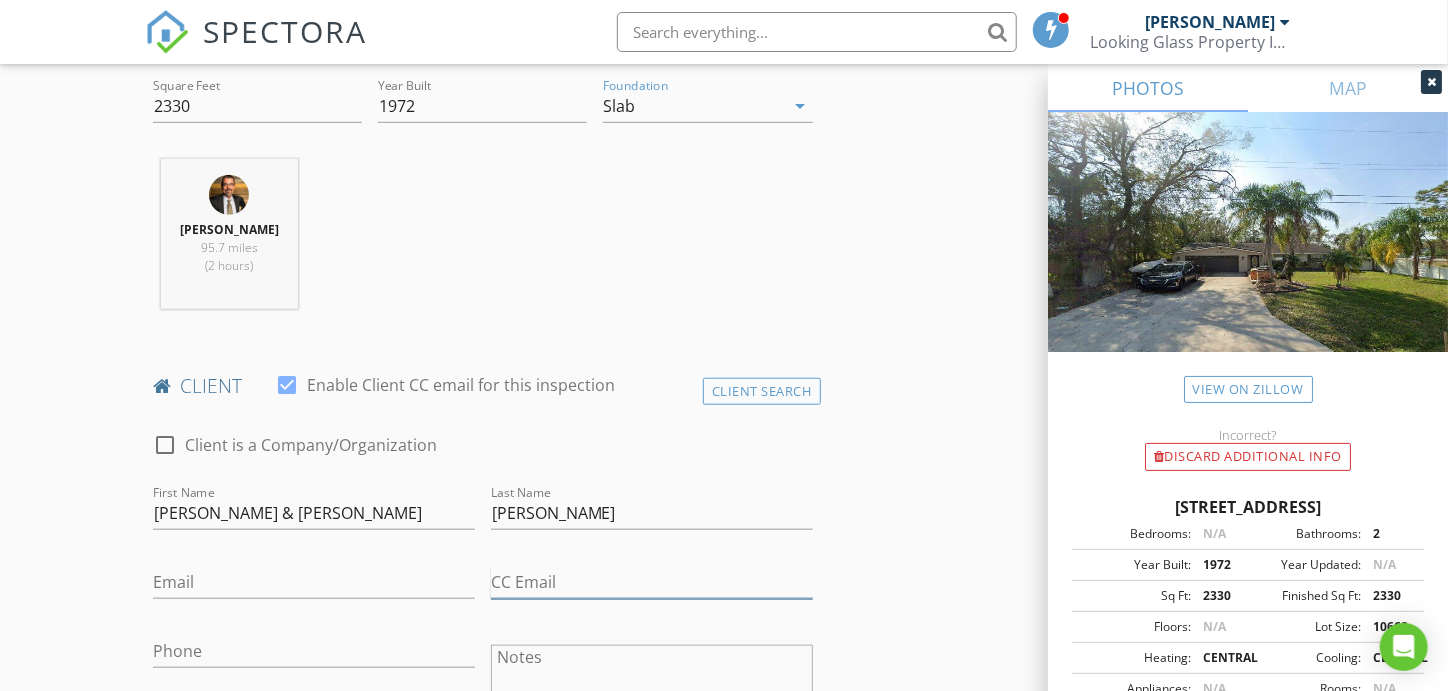 click on "CC Email" at bounding box center [652, 582] 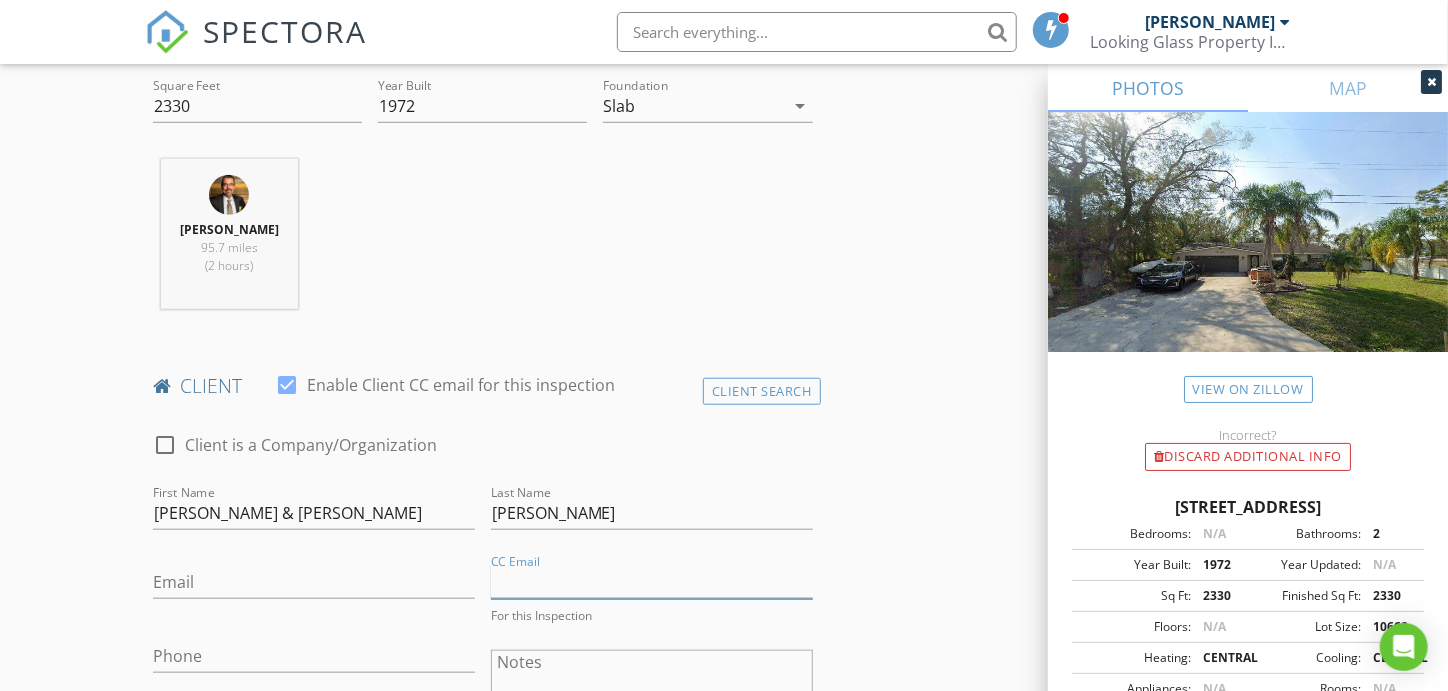 paste on "[EMAIL_ADDRESS][DOMAIN_NAME]" 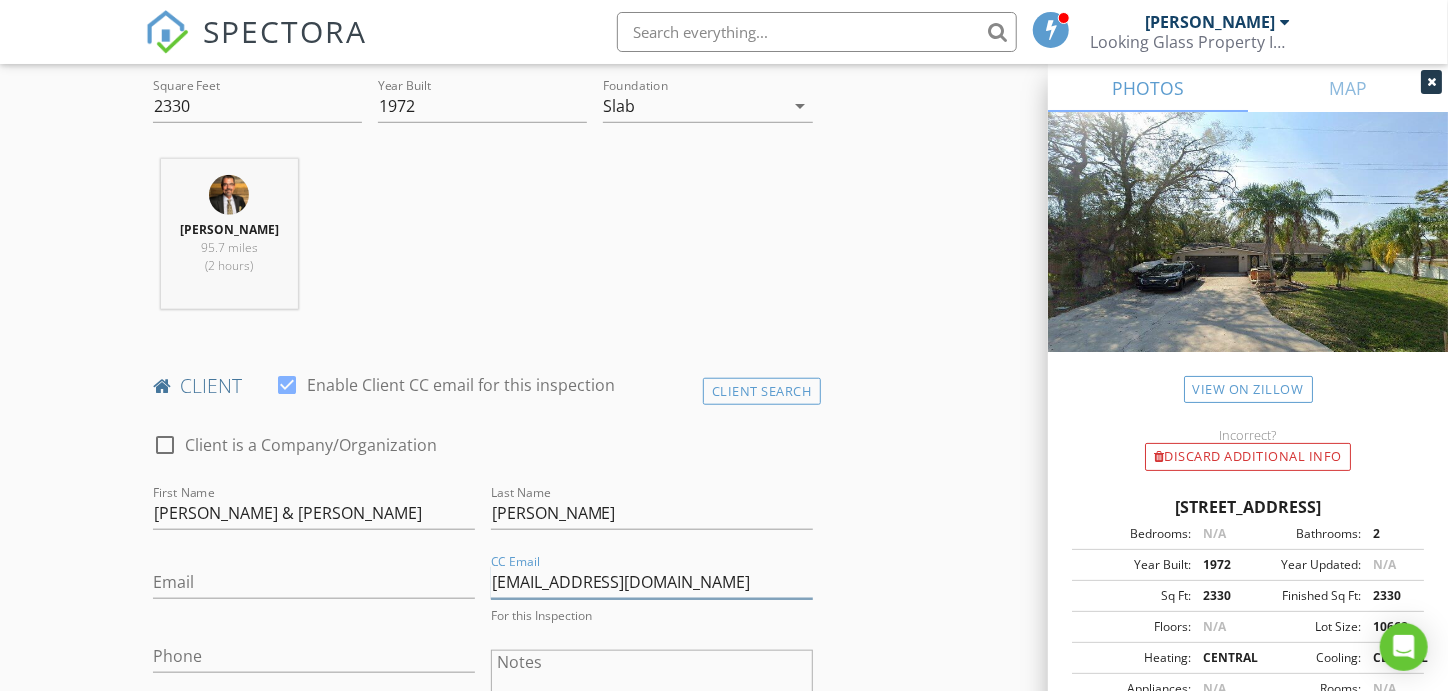 type on "[EMAIL_ADDRESS][DOMAIN_NAME]" 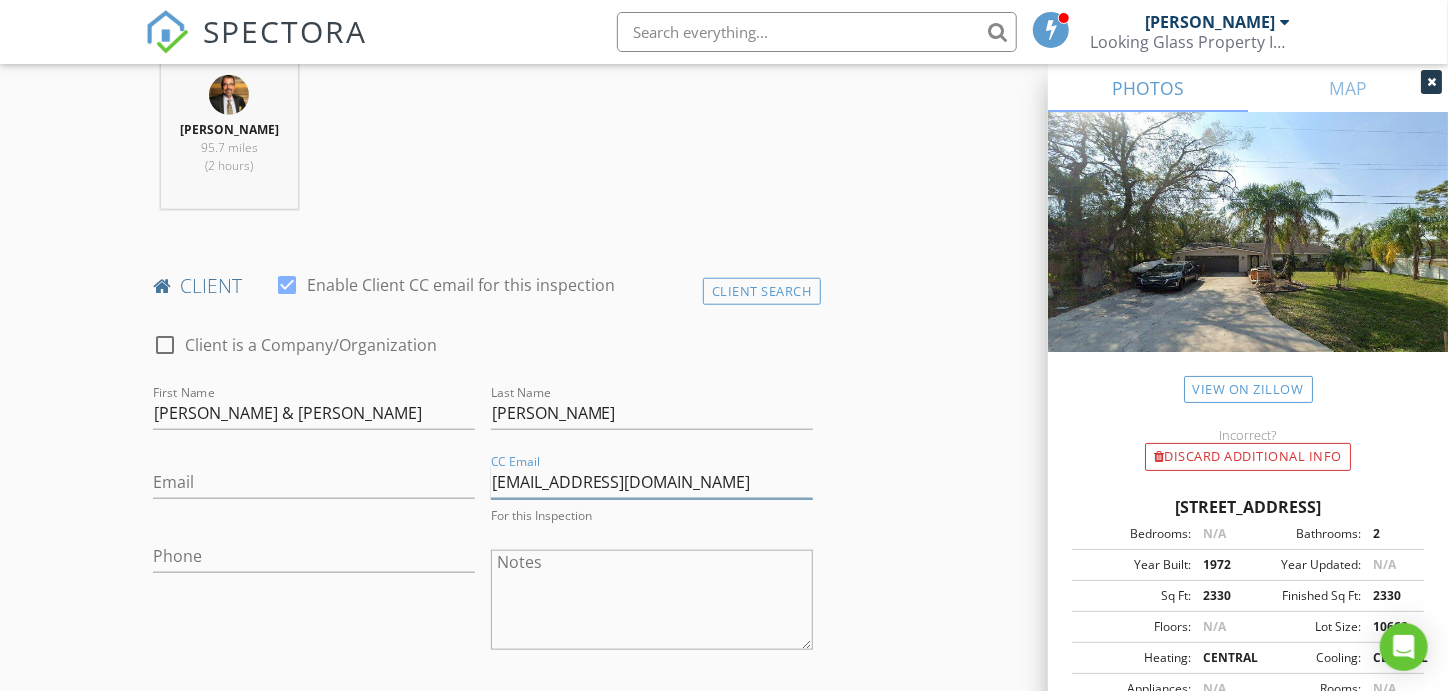 scroll, scrollTop: 899, scrollLeft: 0, axis: vertical 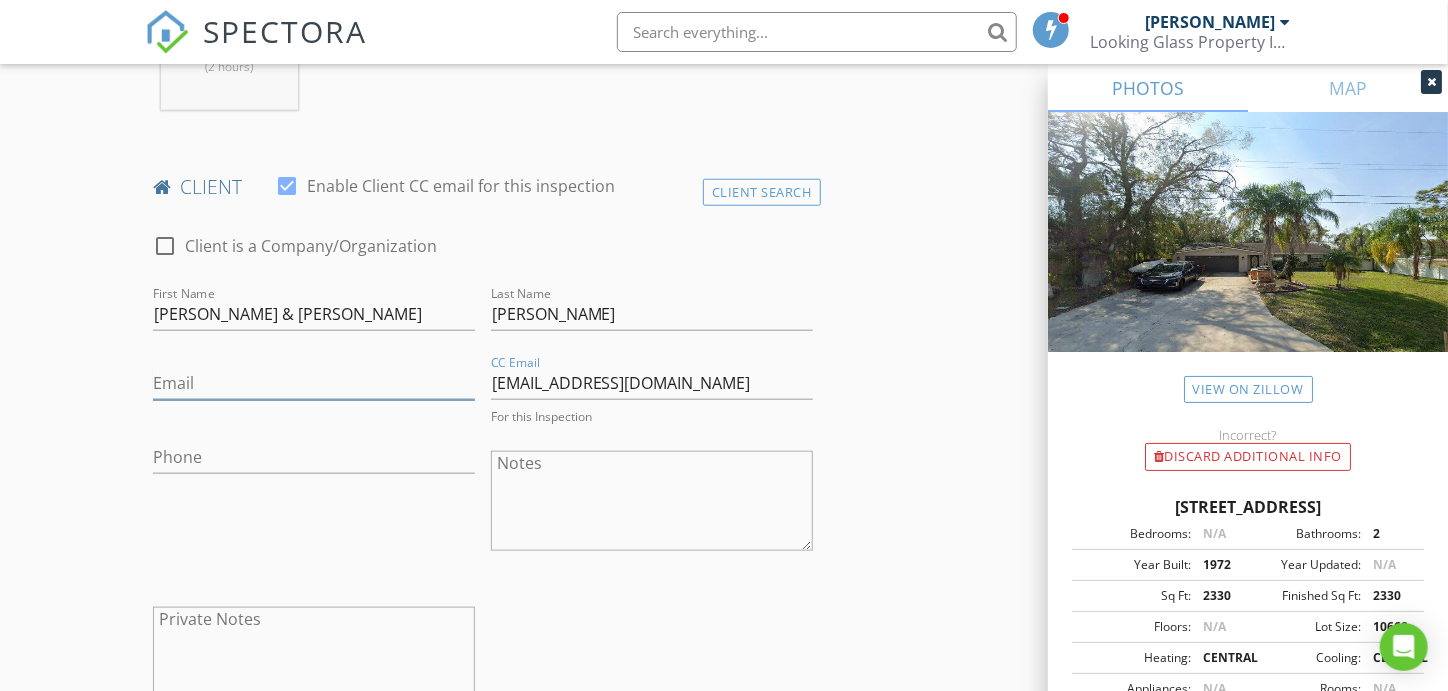 click on "Email" at bounding box center (314, 383) 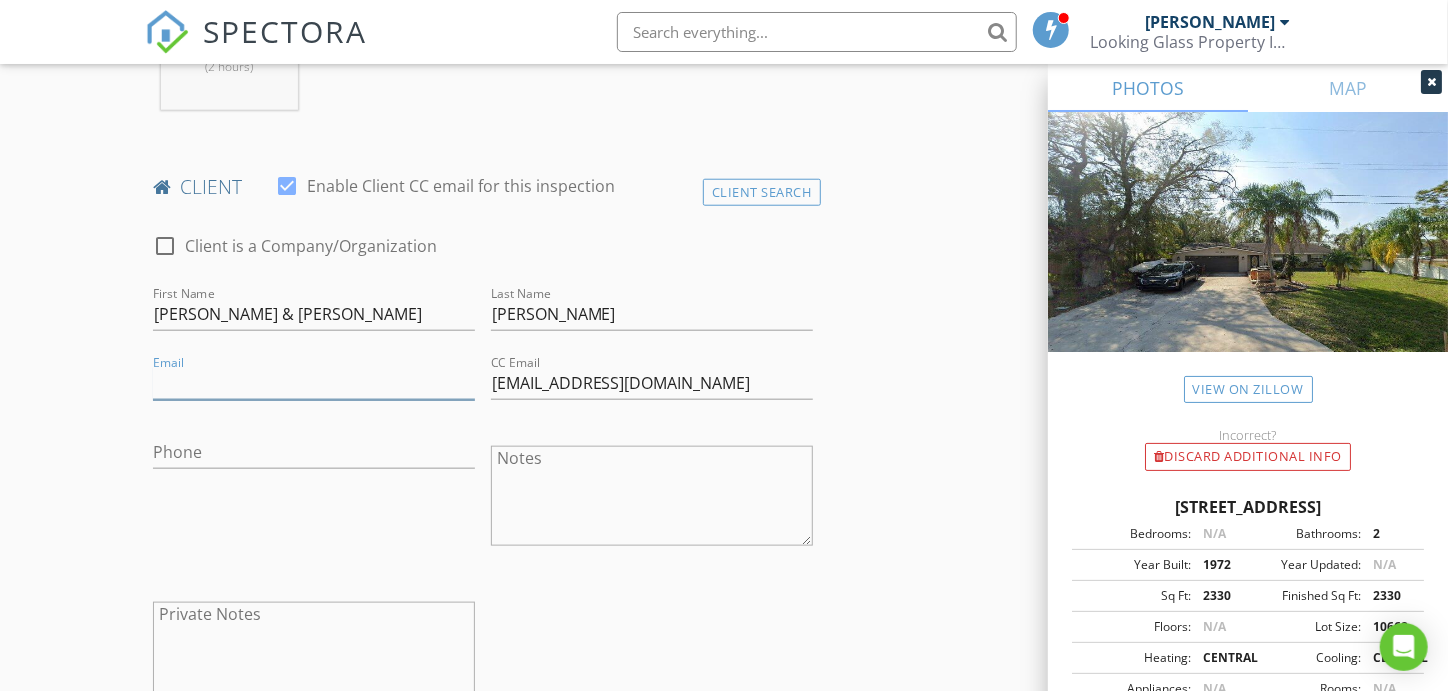 paste on "l: echapman727@icloud.com" 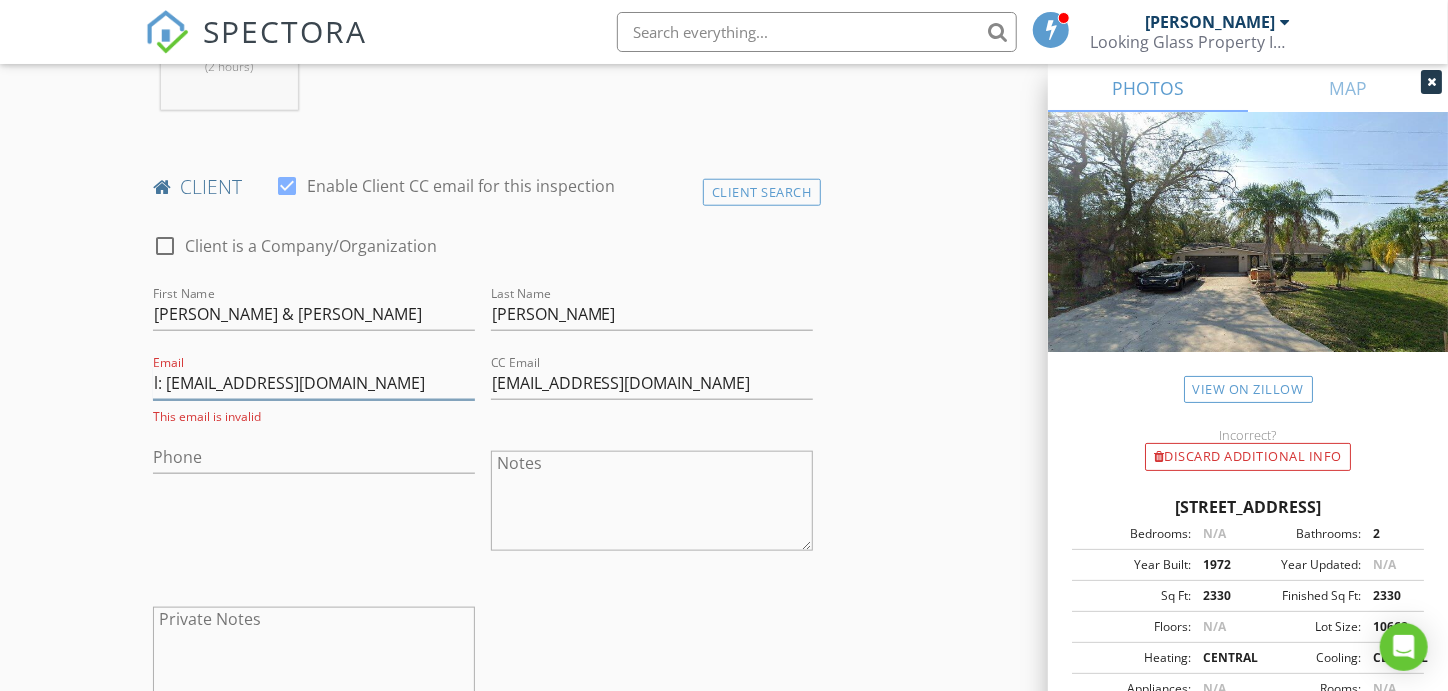 click on "l: echapman727@icloud.com" at bounding box center [314, 383] 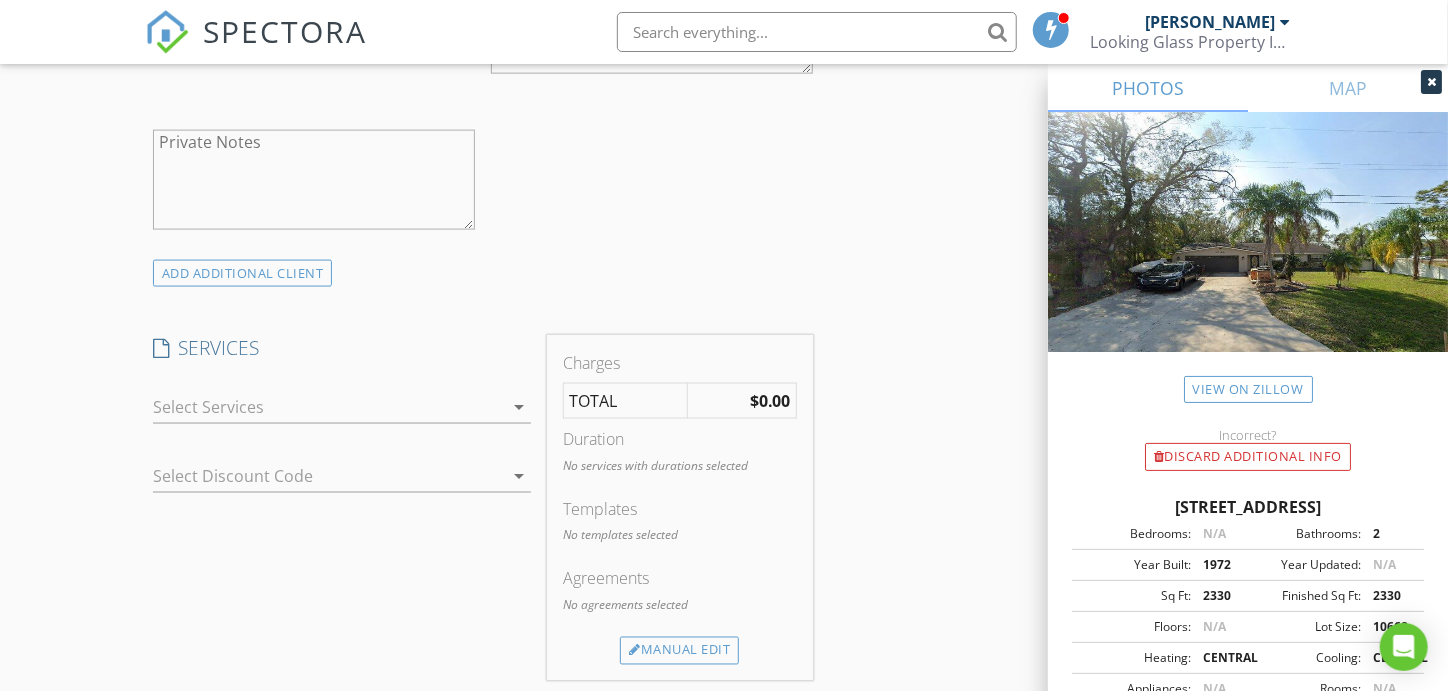 scroll, scrollTop: 1400, scrollLeft: 0, axis: vertical 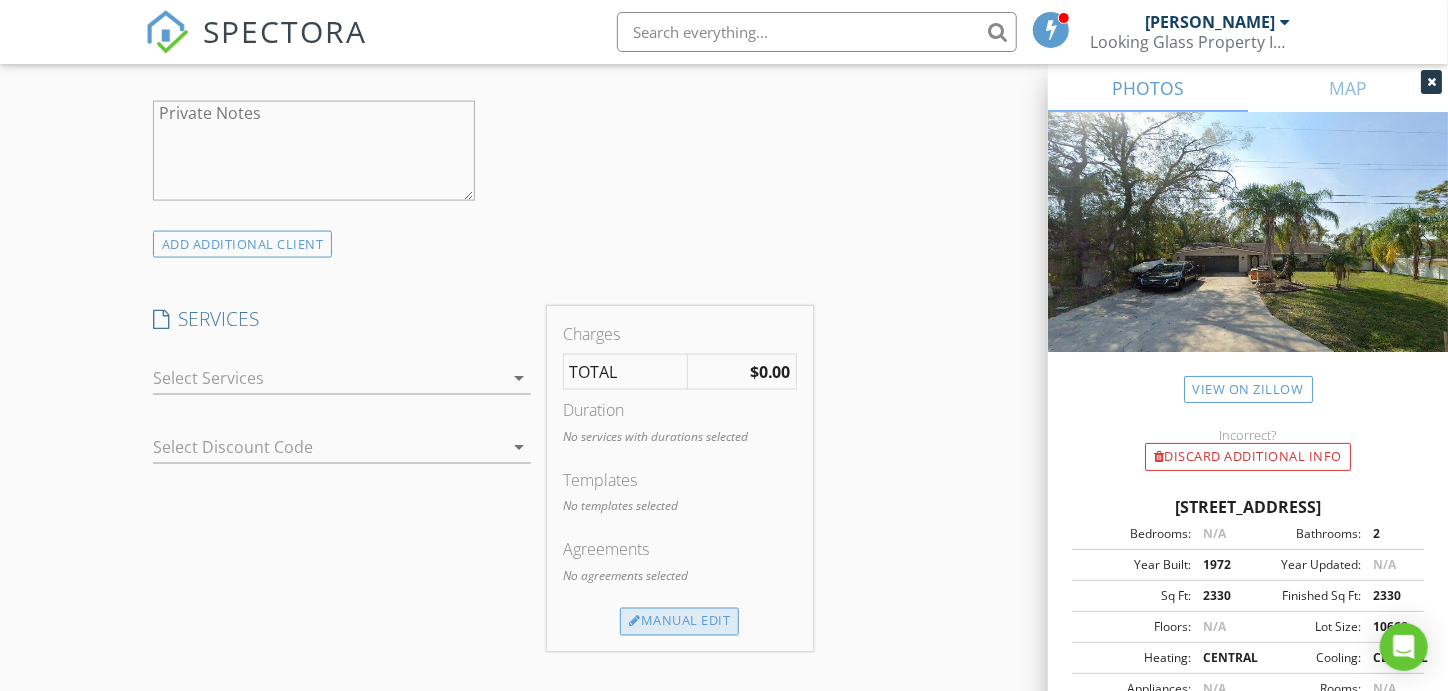 type on "[EMAIL_ADDRESS][DOMAIN_NAME]" 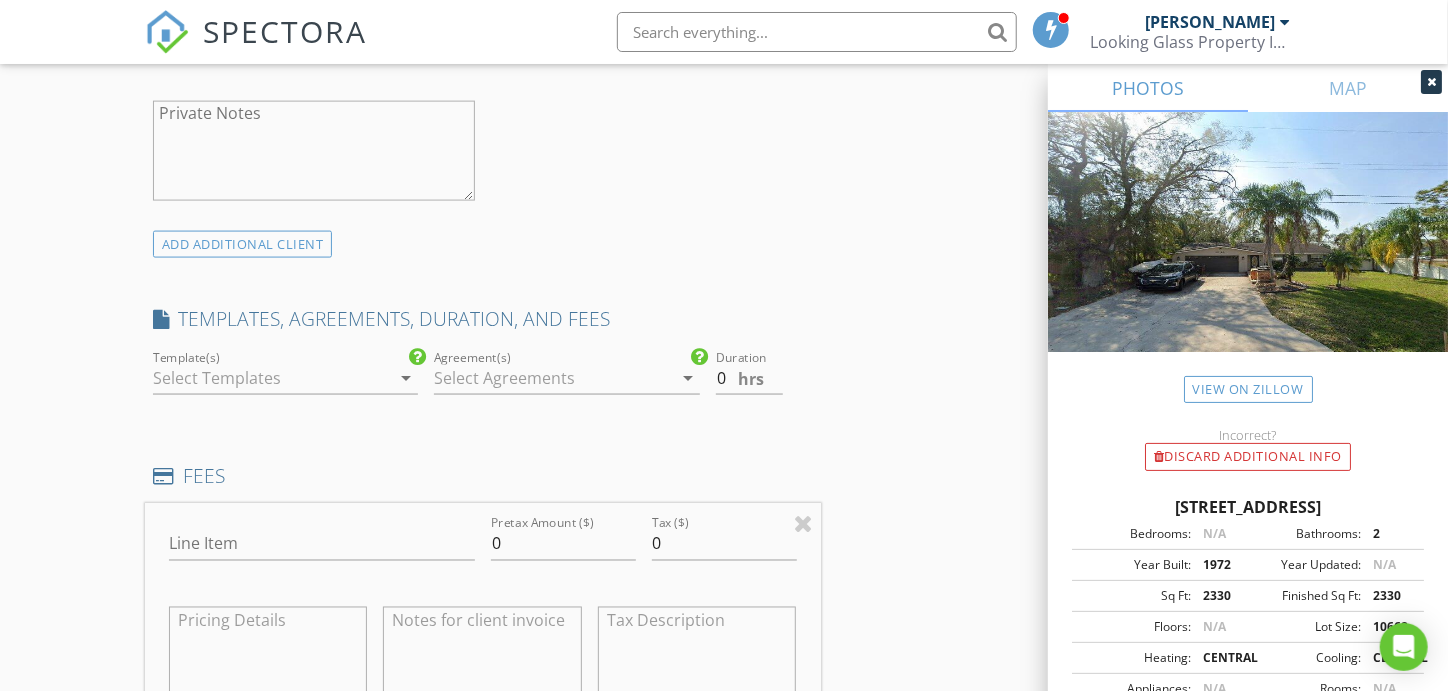 click on "arrow_drop_down" at bounding box center [406, 378] 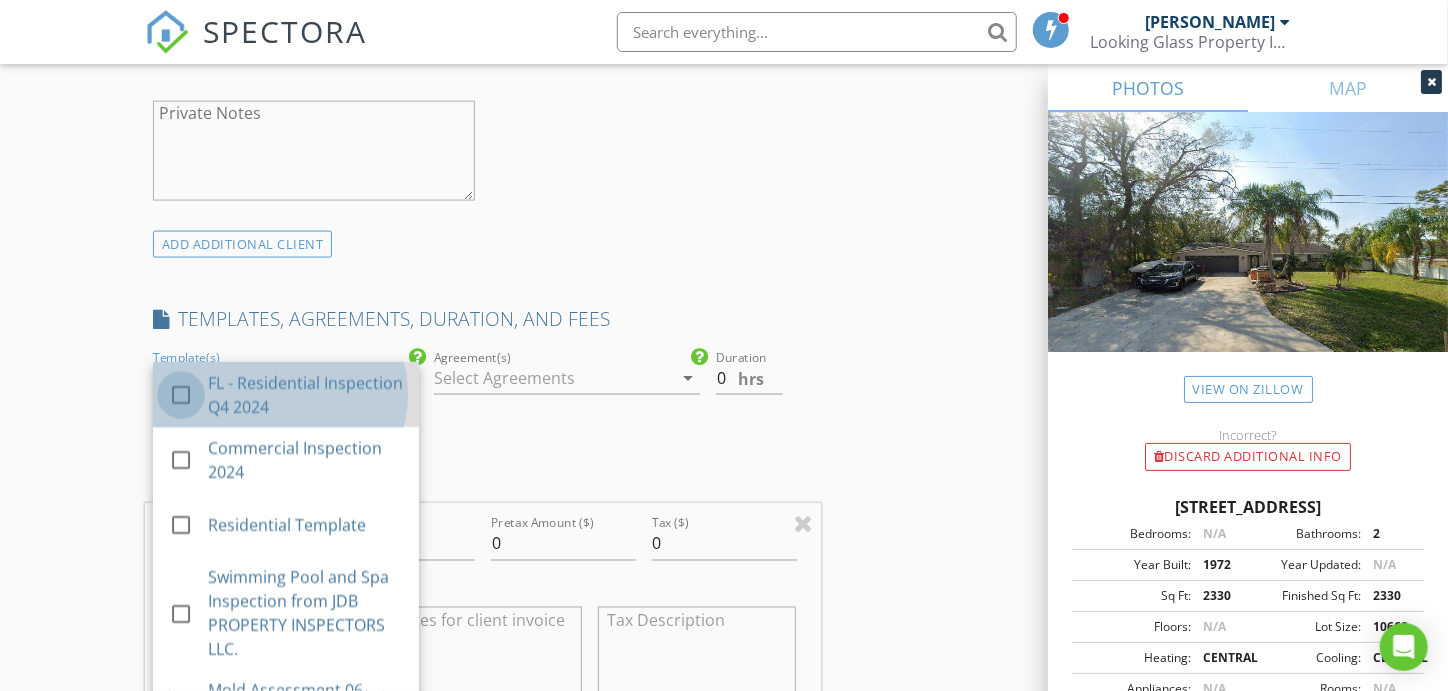 click at bounding box center (181, 395) 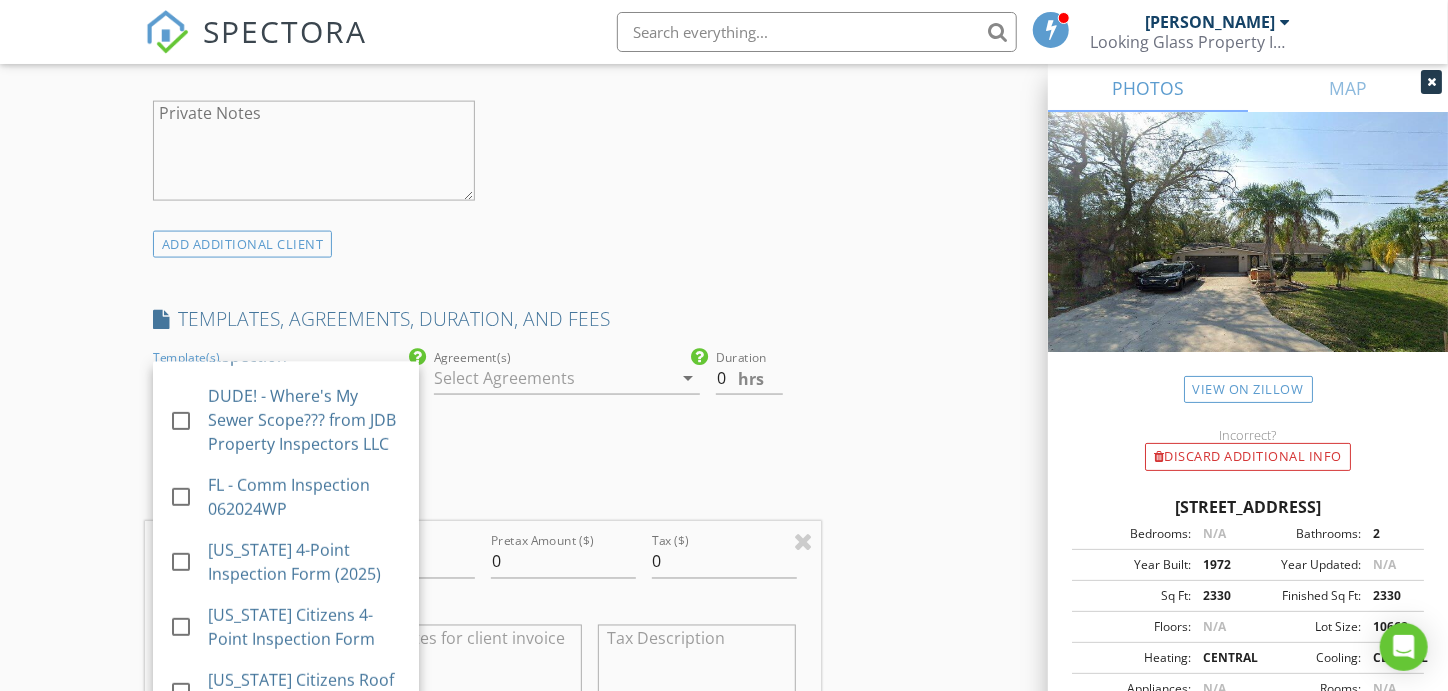 scroll, scrollTop: 700, scrollLeft: 0, axis: vertical 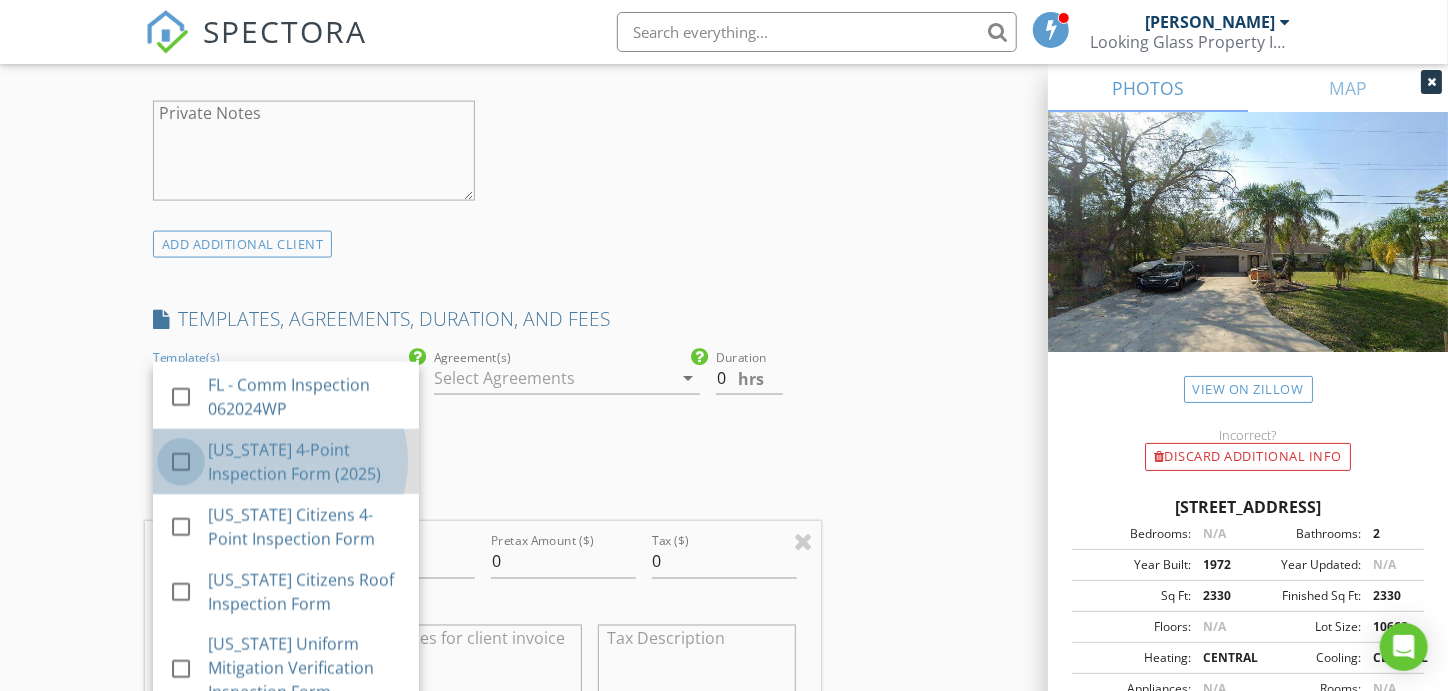 click at bounding box center (181, 462) 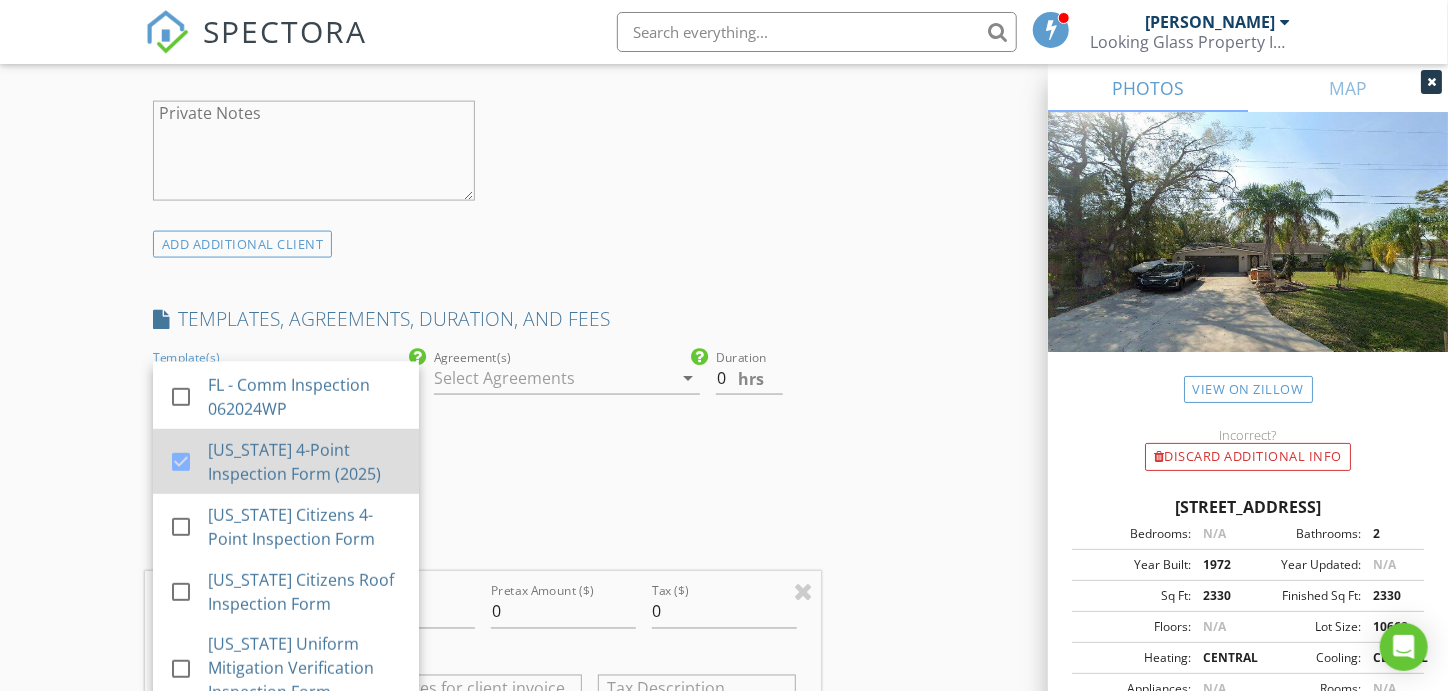 scroll, scrollTop: 800, scrollLeft: 0, axis: vertical 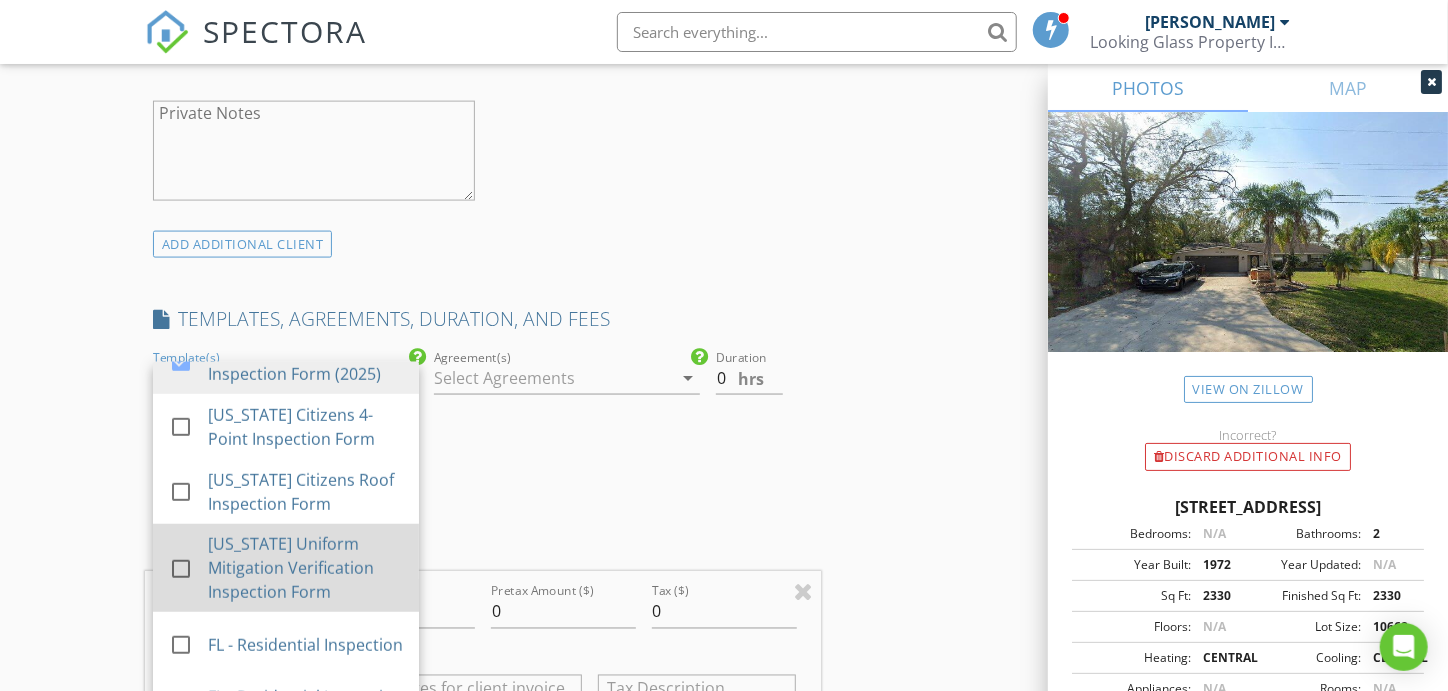 click at bounding box center [181, 569] 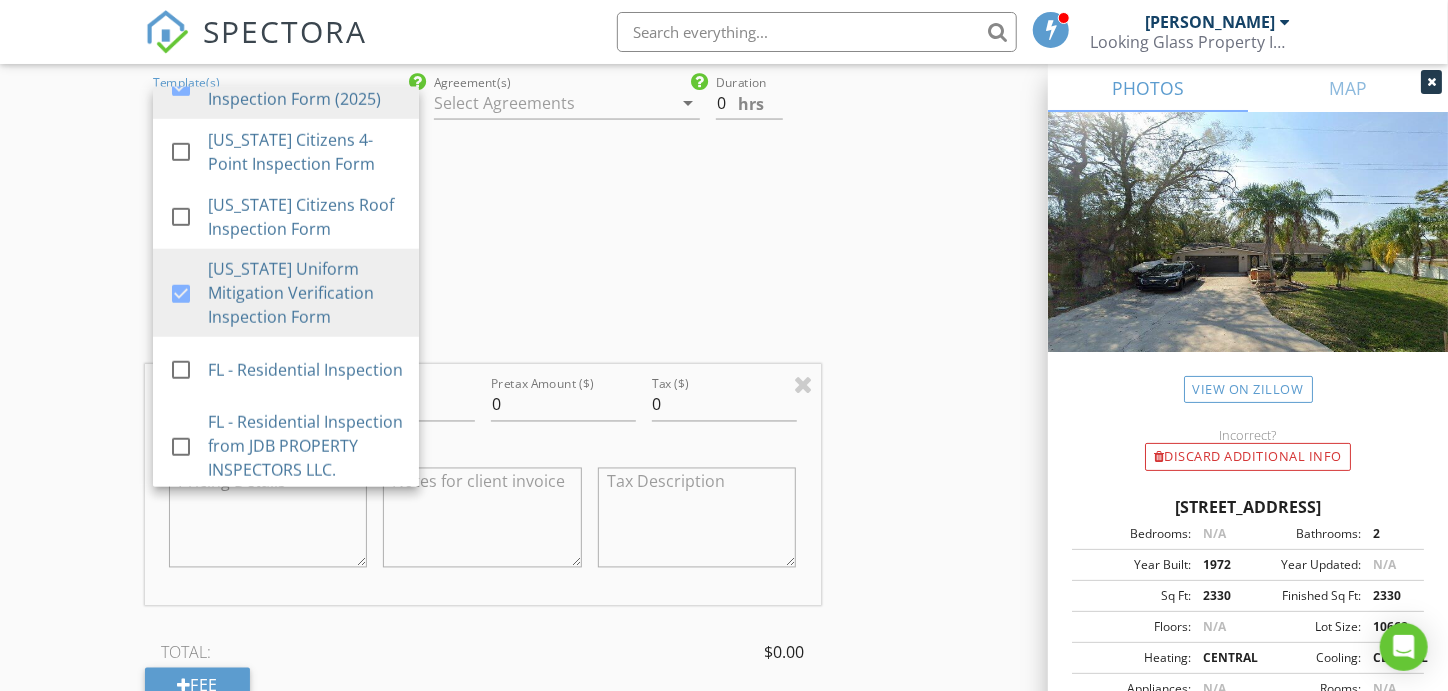 scroll, scrollTop: 1699, scrollLeft: 0, axis: vertical 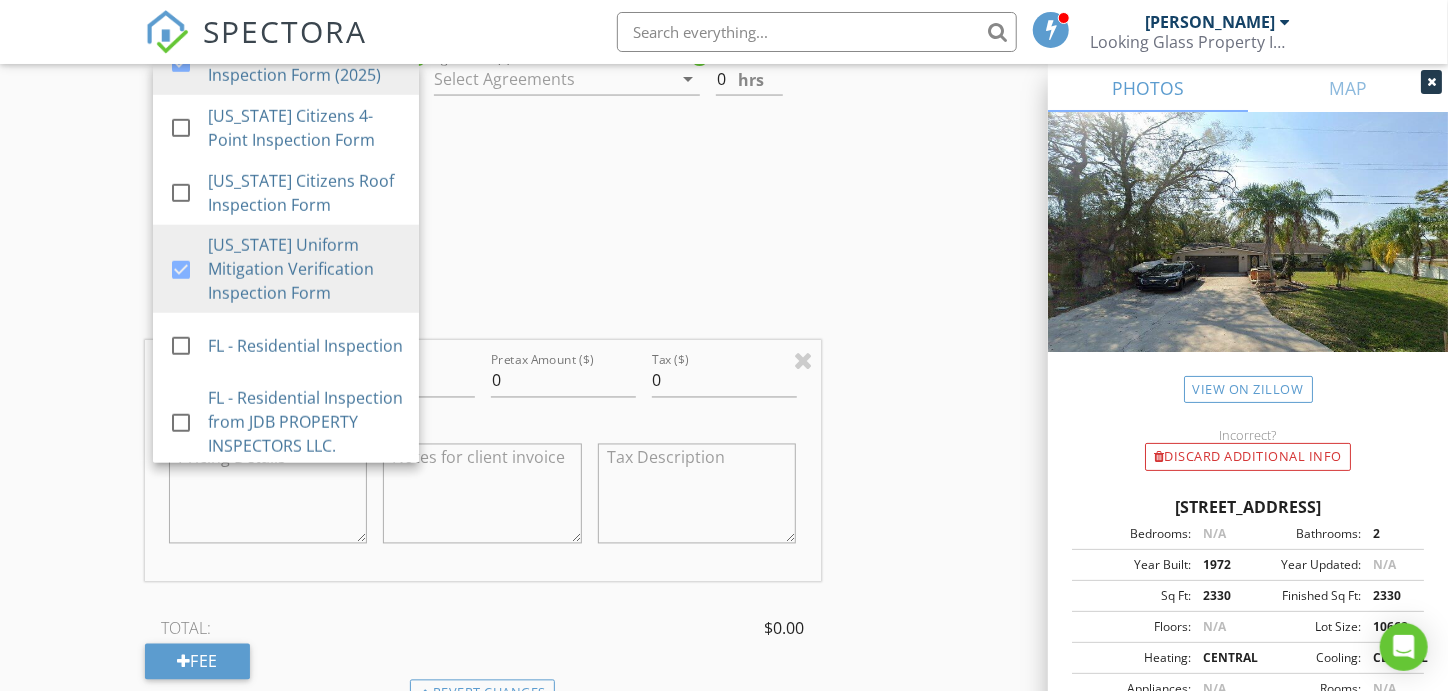 click on "INSPECTOR(S)
check_box   Don Guenette   PRIMARY   Don Guenette arrow_drop_down   check_box_outline_blank Don Guenette specifically requested
Date/Time
07/12/2025 10:00 AM
Location
Address Search       Address 3143 Phoenix Ave   Unit   City Oldsmar   State FL   Zip 34677   County Pinellas     Square Feet 2330   Year Built 1972   Foundation Slab arrow_drop_down     Don Guenette     95.7 miles     (2 hours)
client
check_box Enable Client CC email for this inspection   Client Search     check_box_outline_blank Client is a Company/Organization     First Name Emmons & Alyssa   Last Name Chapman   Email echapman727@icloud.com   CC Email acchapman143@gmail.com   Phone           Notes   Private Notes
ADD ADDITIONAL client
SERVICES
check_box_outline_blank   Sewer Scope" at bounding box center (724, 349) 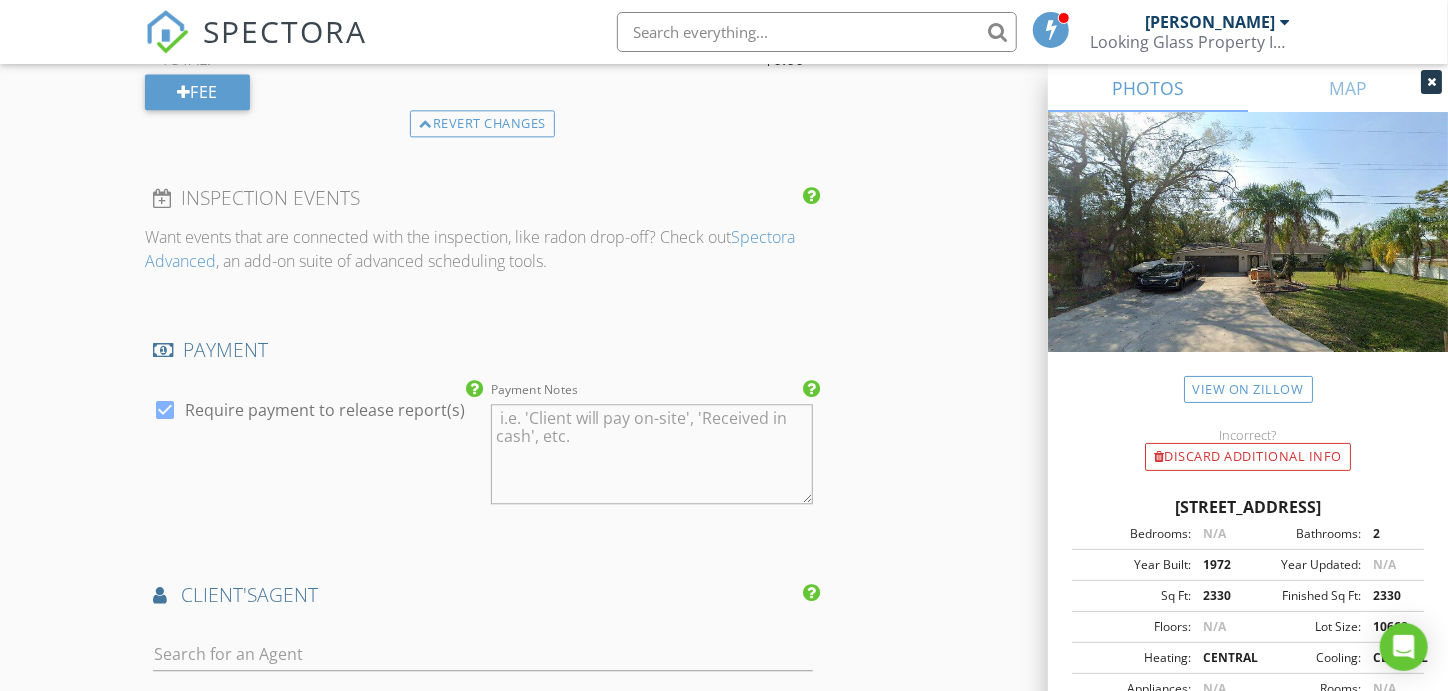 scroll, scrollTop: 2300, scrollLeft: 0, axis: vertical 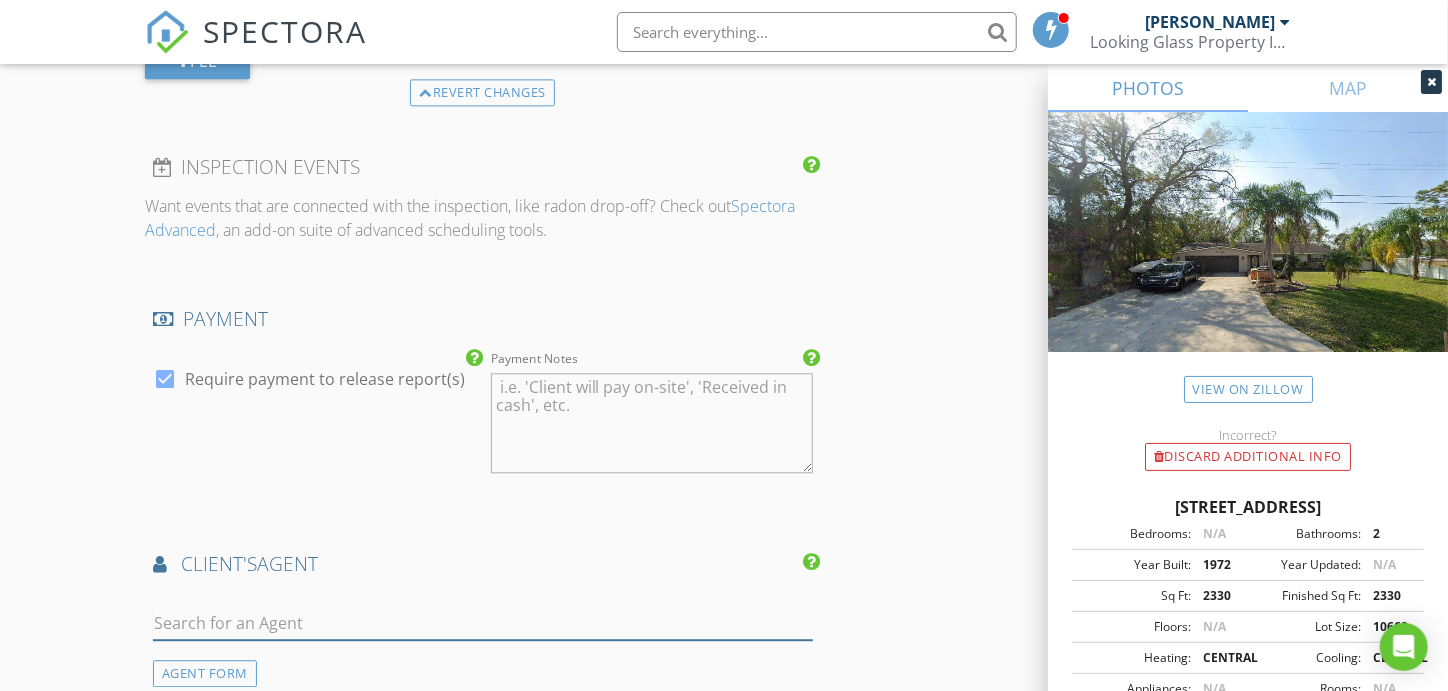 click at bounding box center [483, 623] 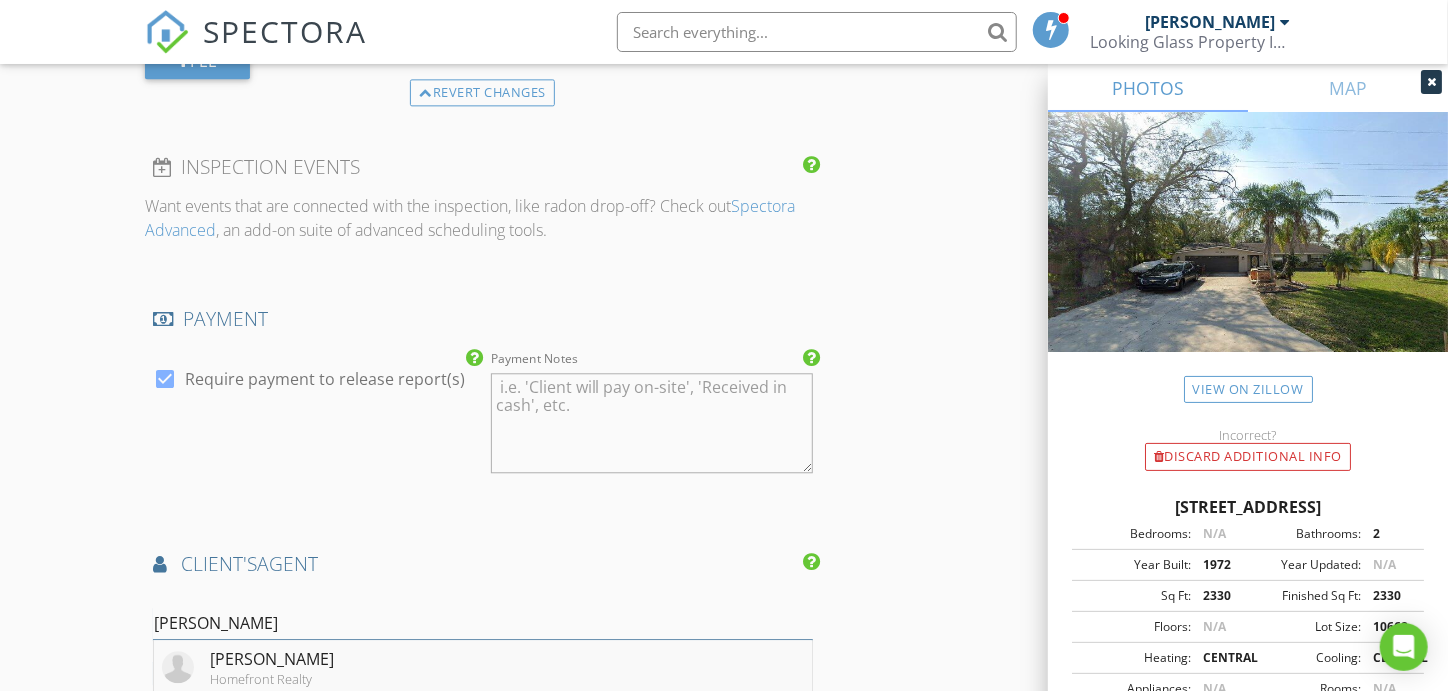 type on "[PERSON_NAME]" 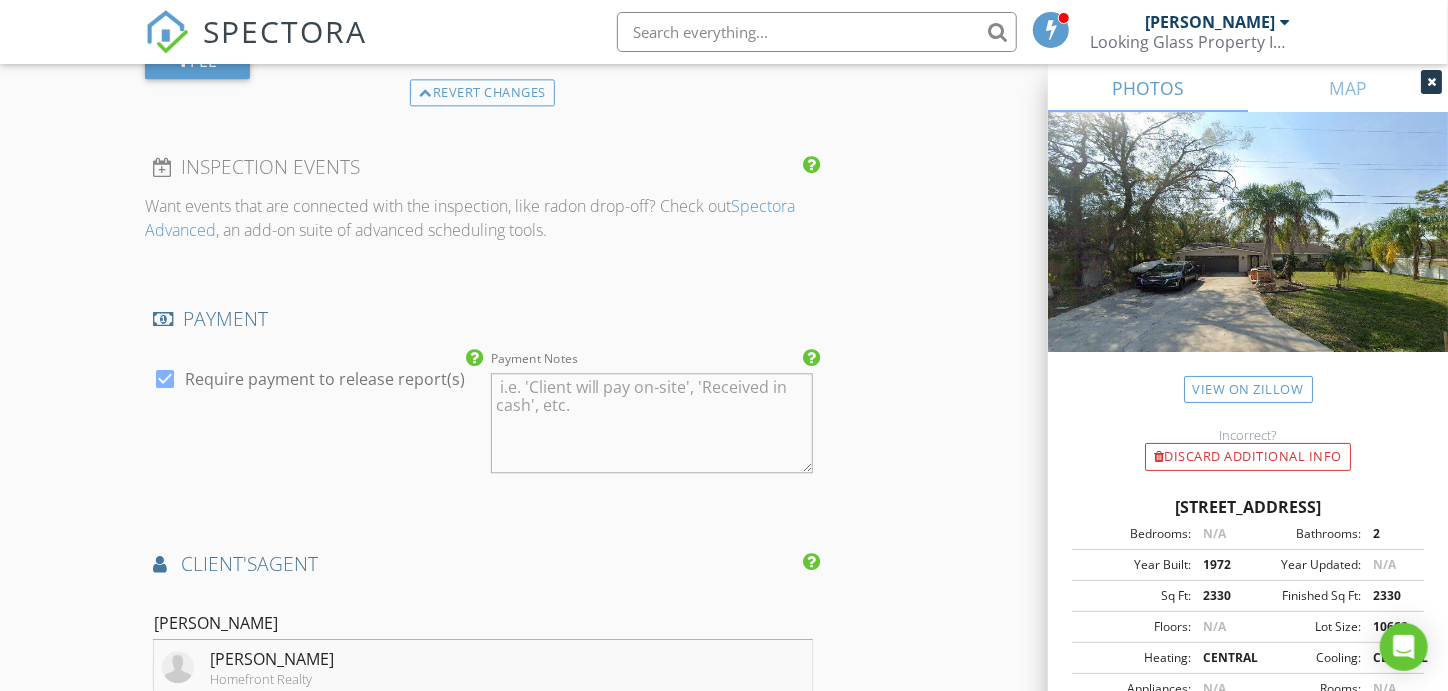 click on "[PERSON_NAME]" at bounding box center [272, 659] 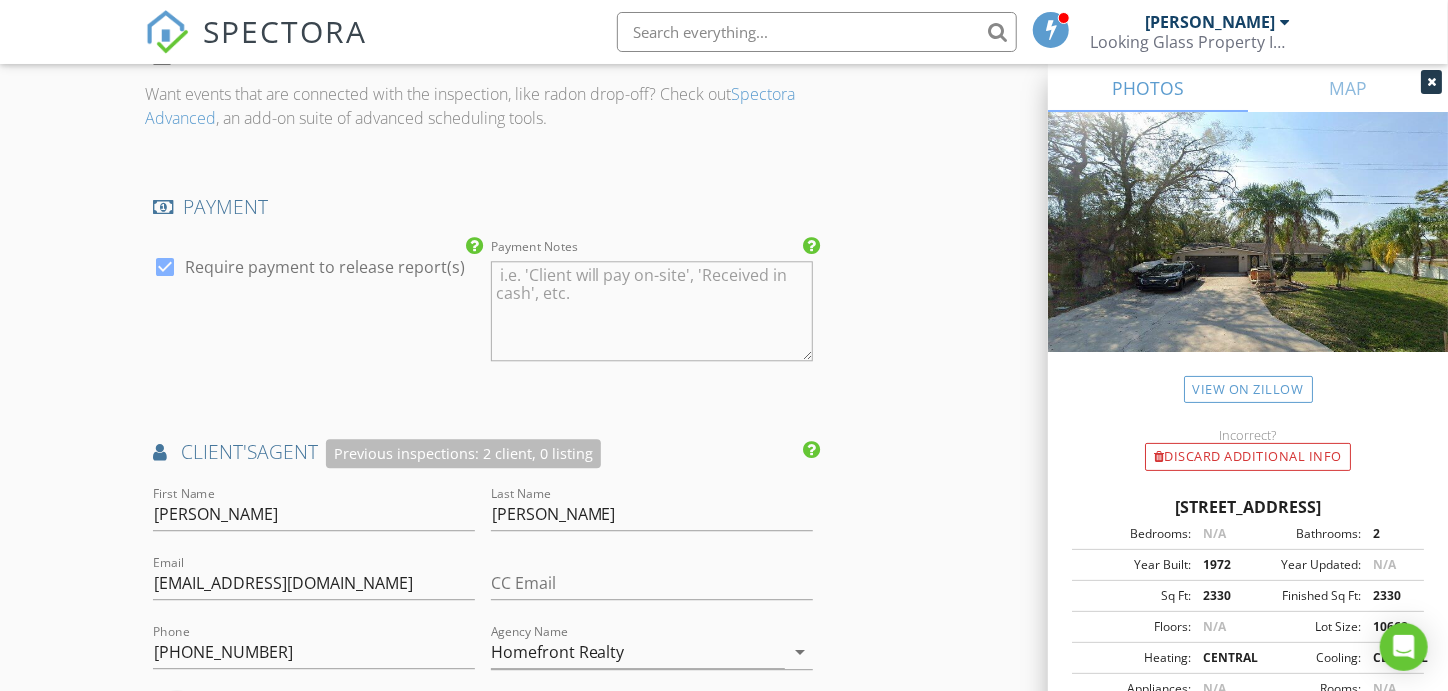 scroll, scrollTop: 2400, scrollLeft: 0, axis: vertical 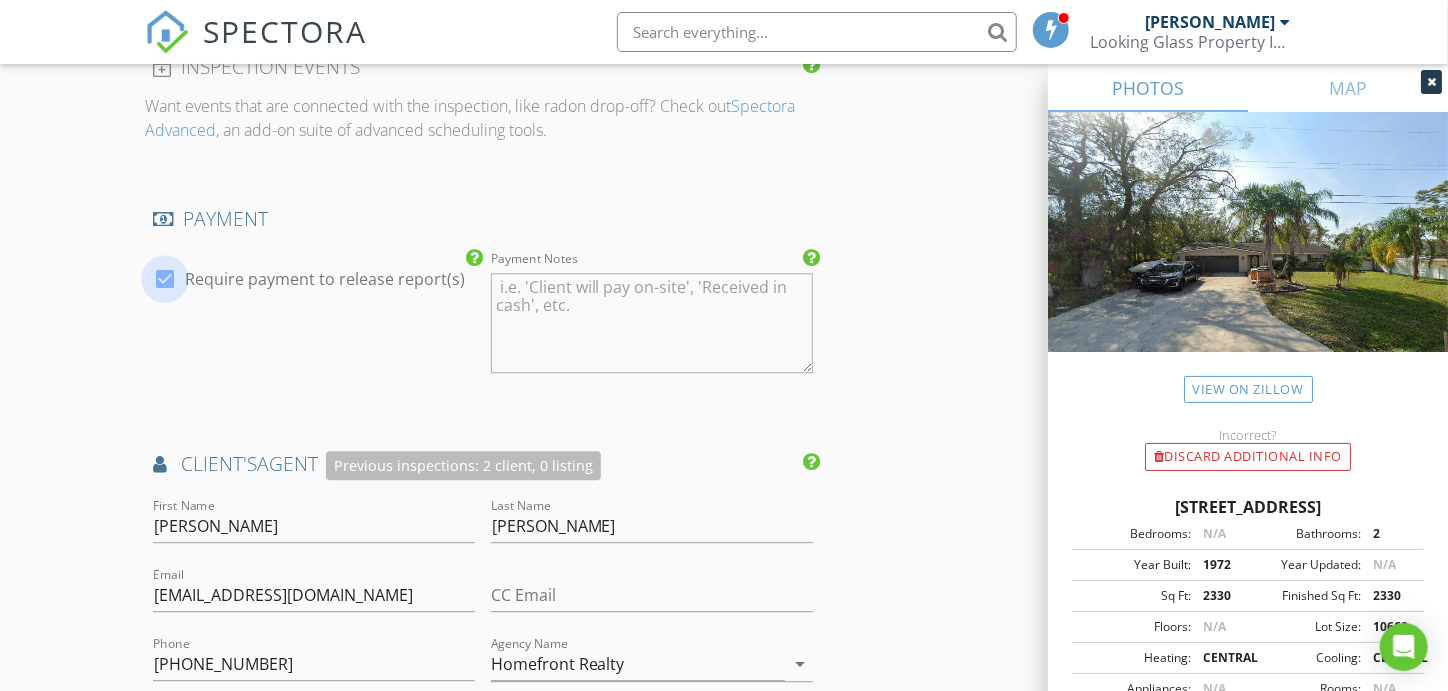 click at bounding box center (165, 279) 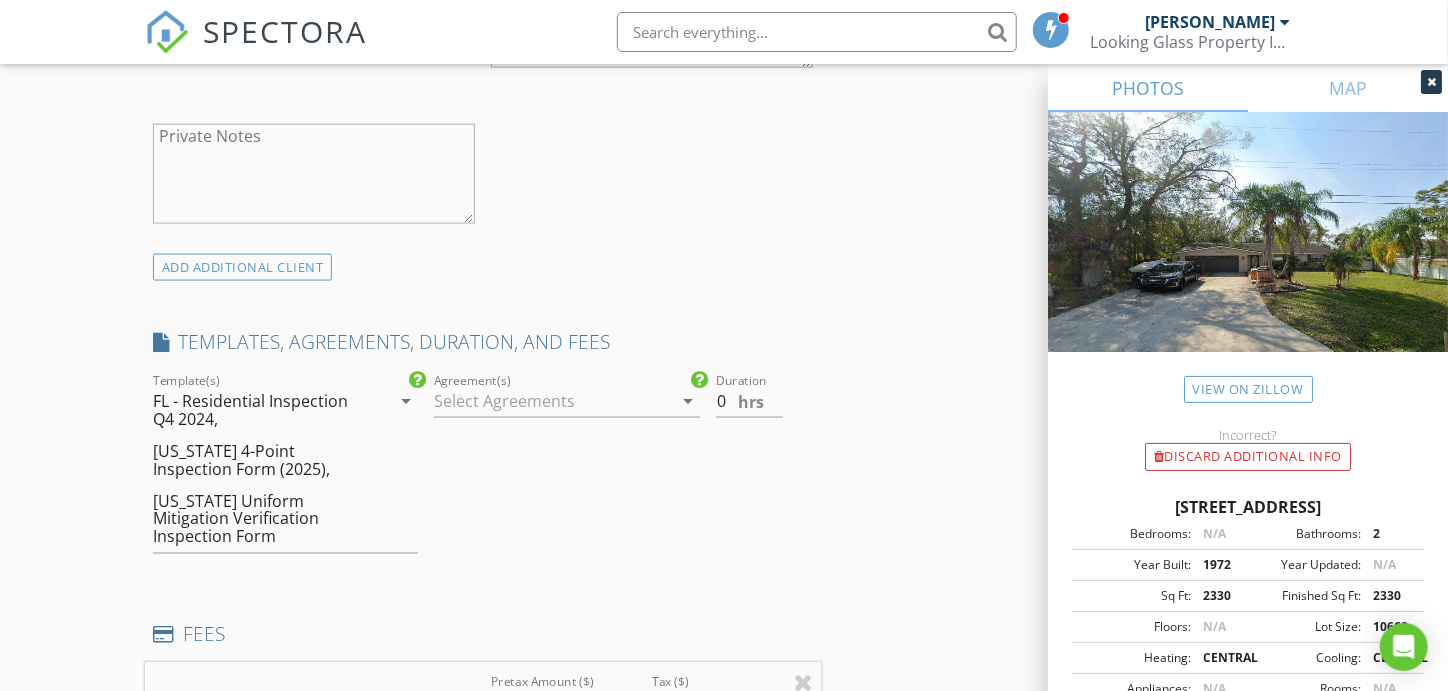 scroll, scrollTop: 1252, scrollLeft: 0, axis: vertical 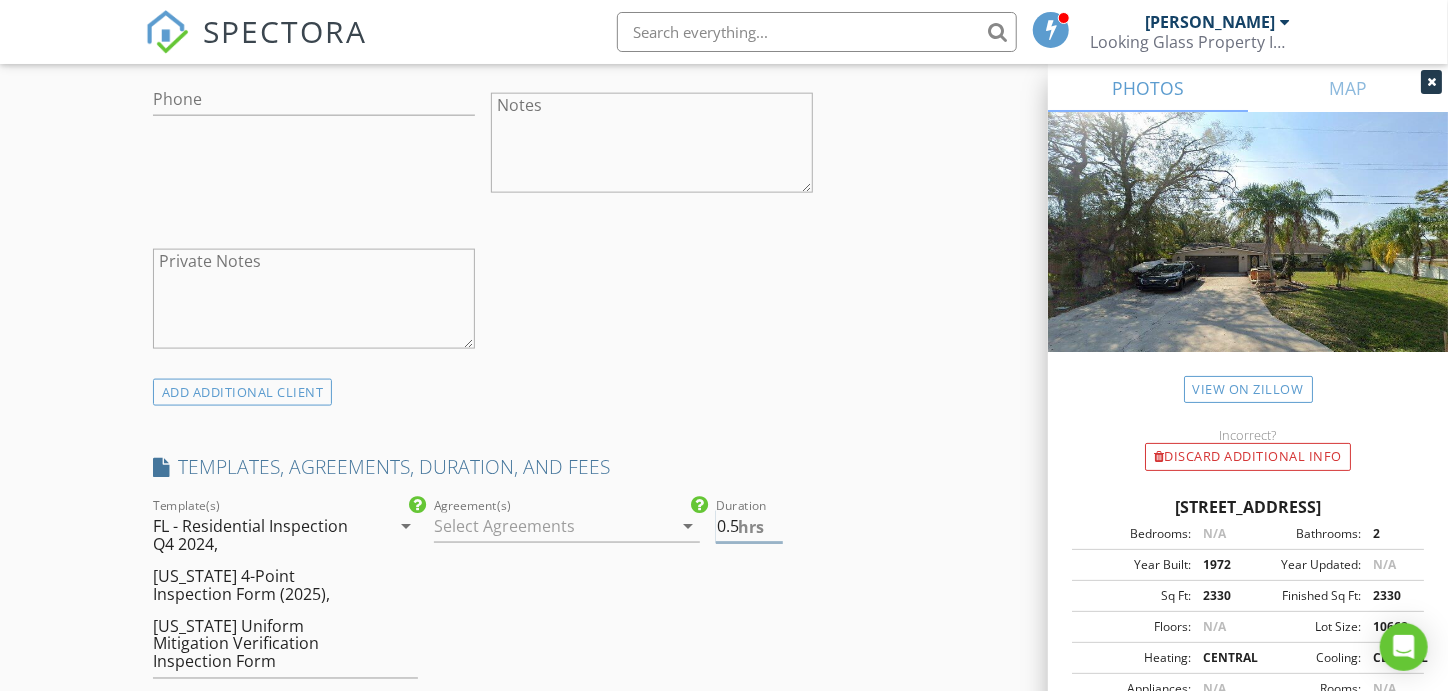 click on "0.5" at bounding box center (749, 526) 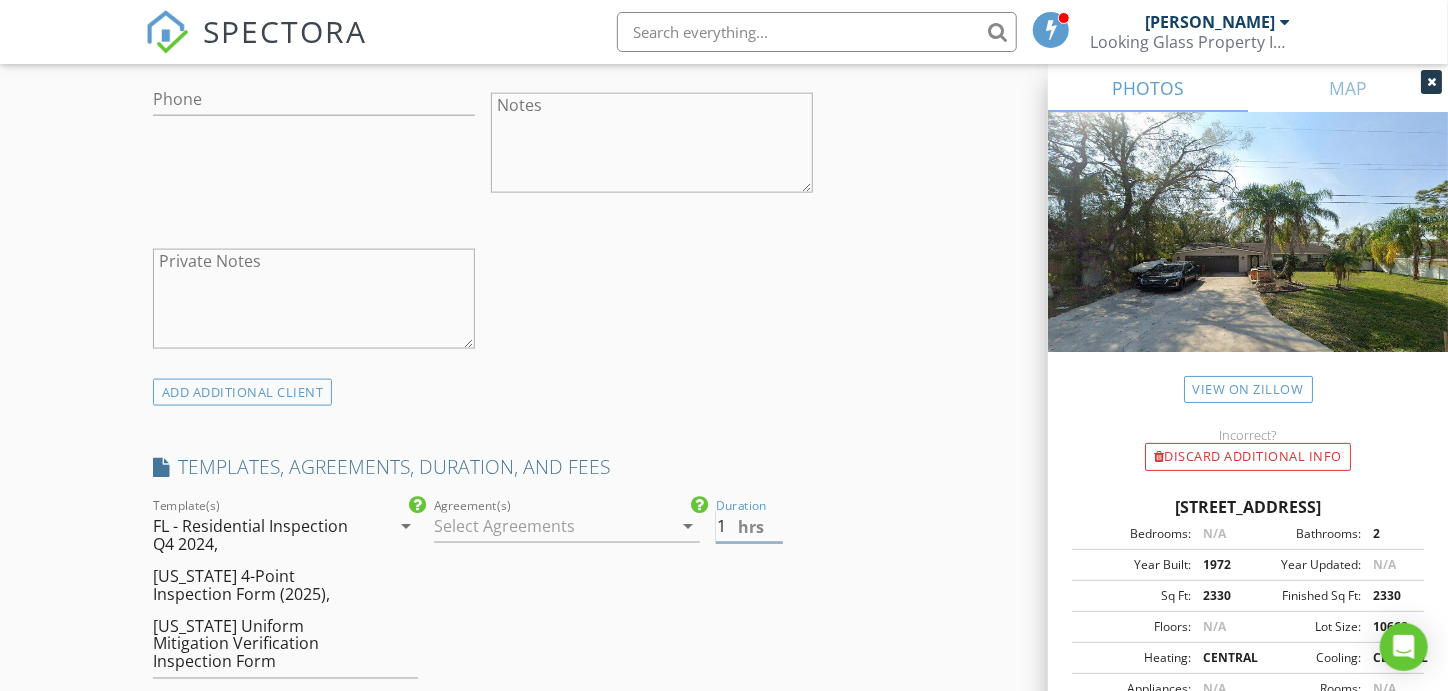 click on "1" at bounding box center (749, 526) 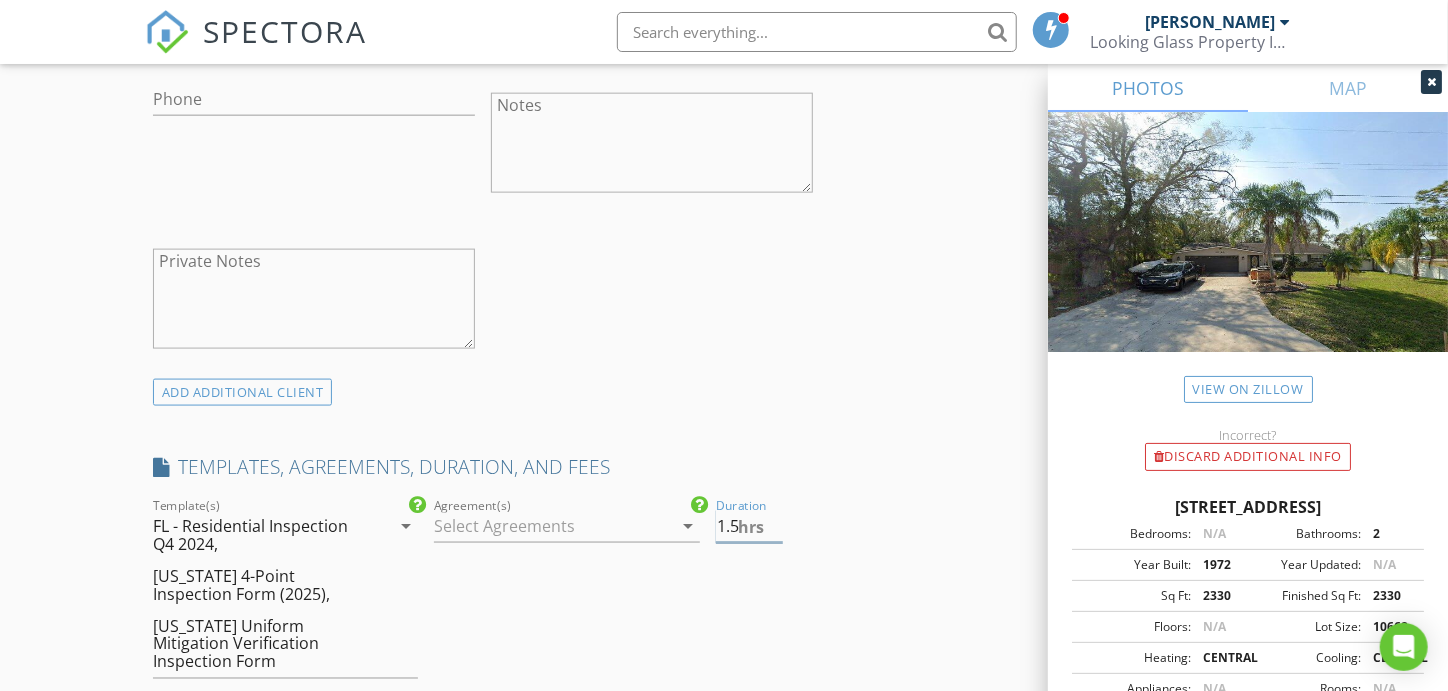 click on "1.5" at bounding box center [749, 526] 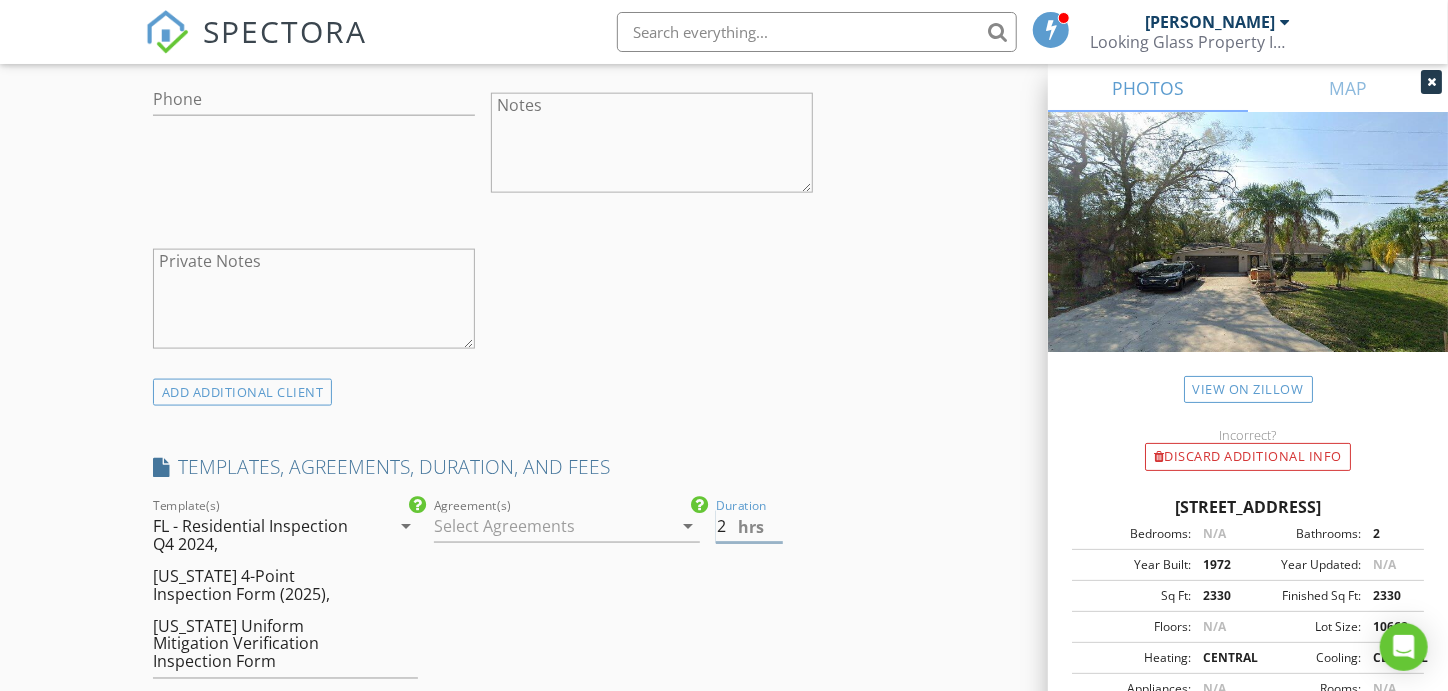click on "2" at bounding box center [749, 526] 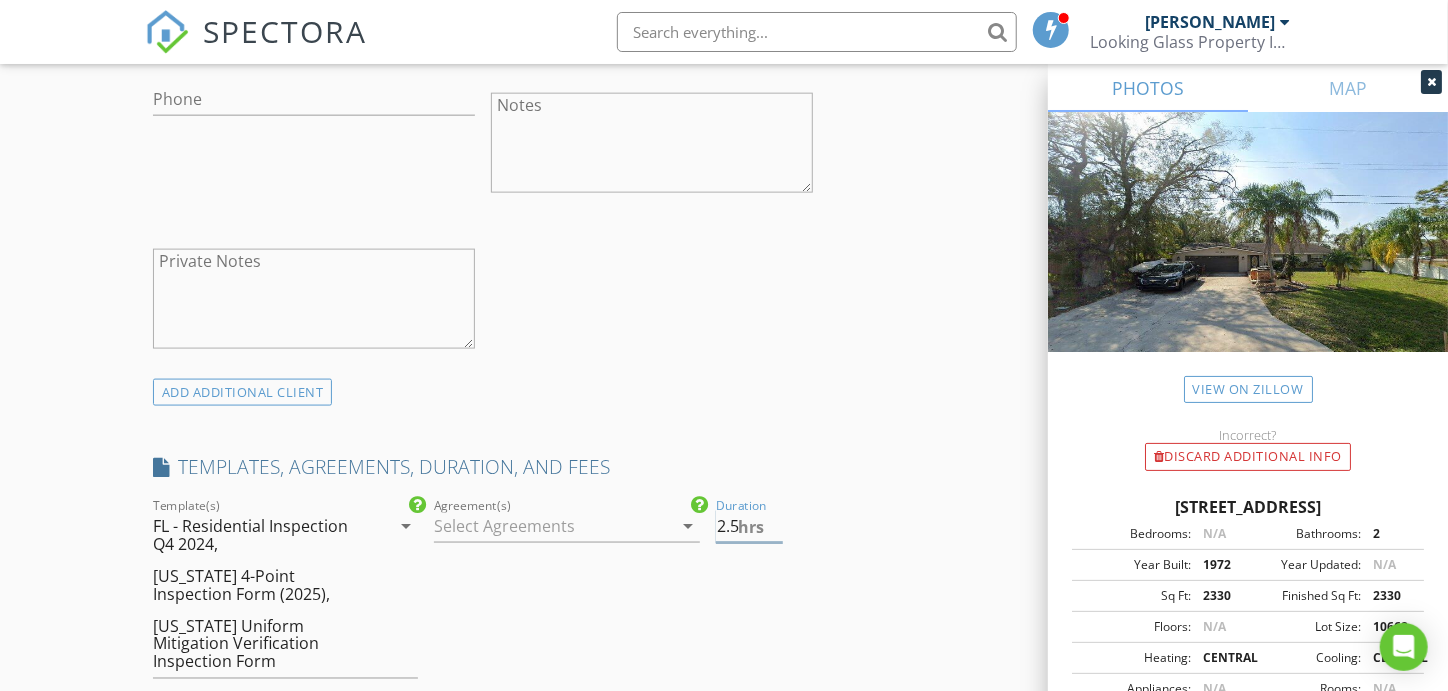click on "2.5" at bounding box center [749, 526] 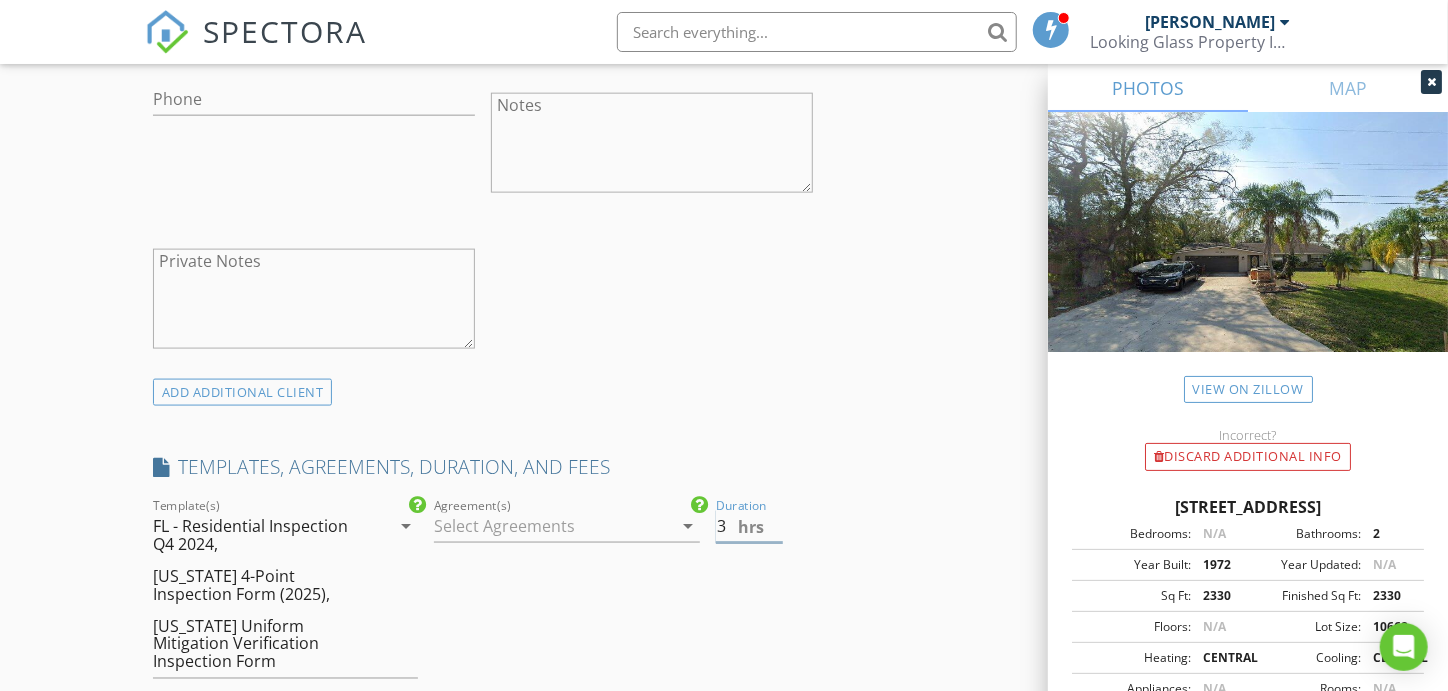click on "3" at bounding box center (749, 526) 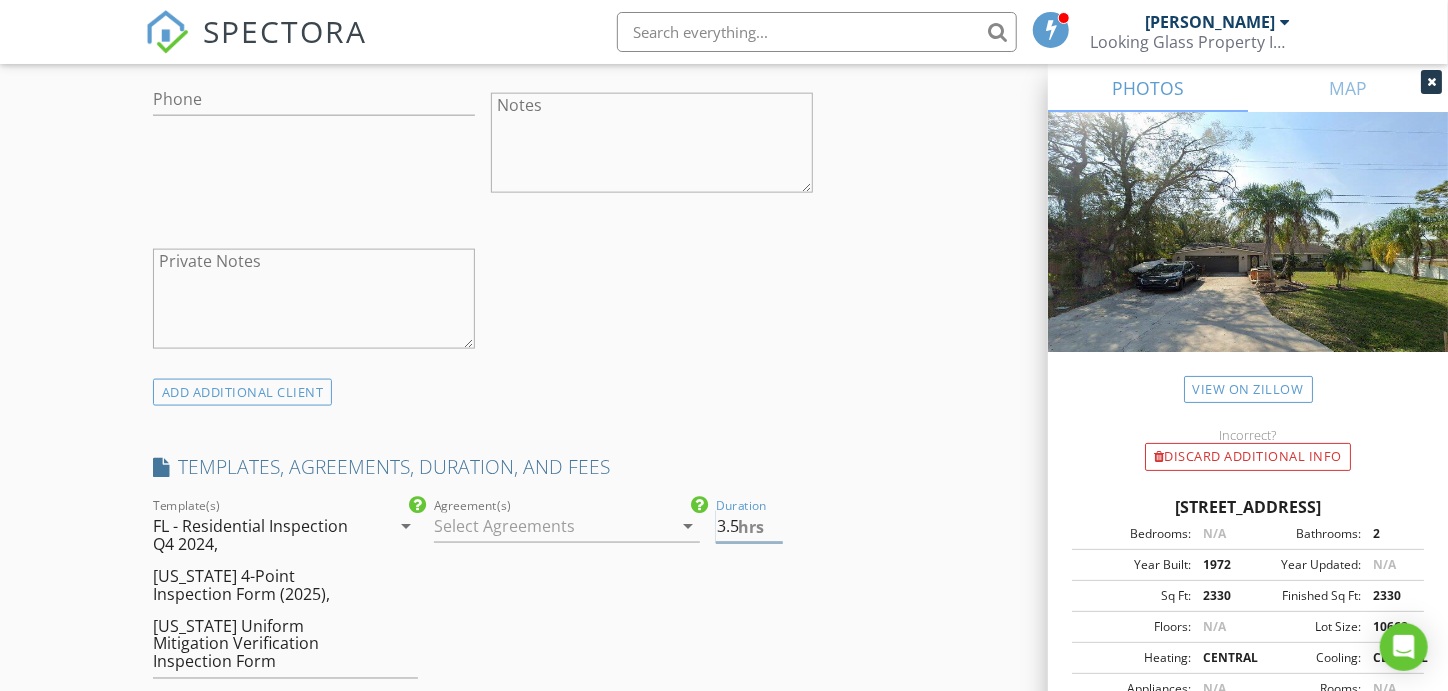 click on "3.5" at bounding box center [749, 526] 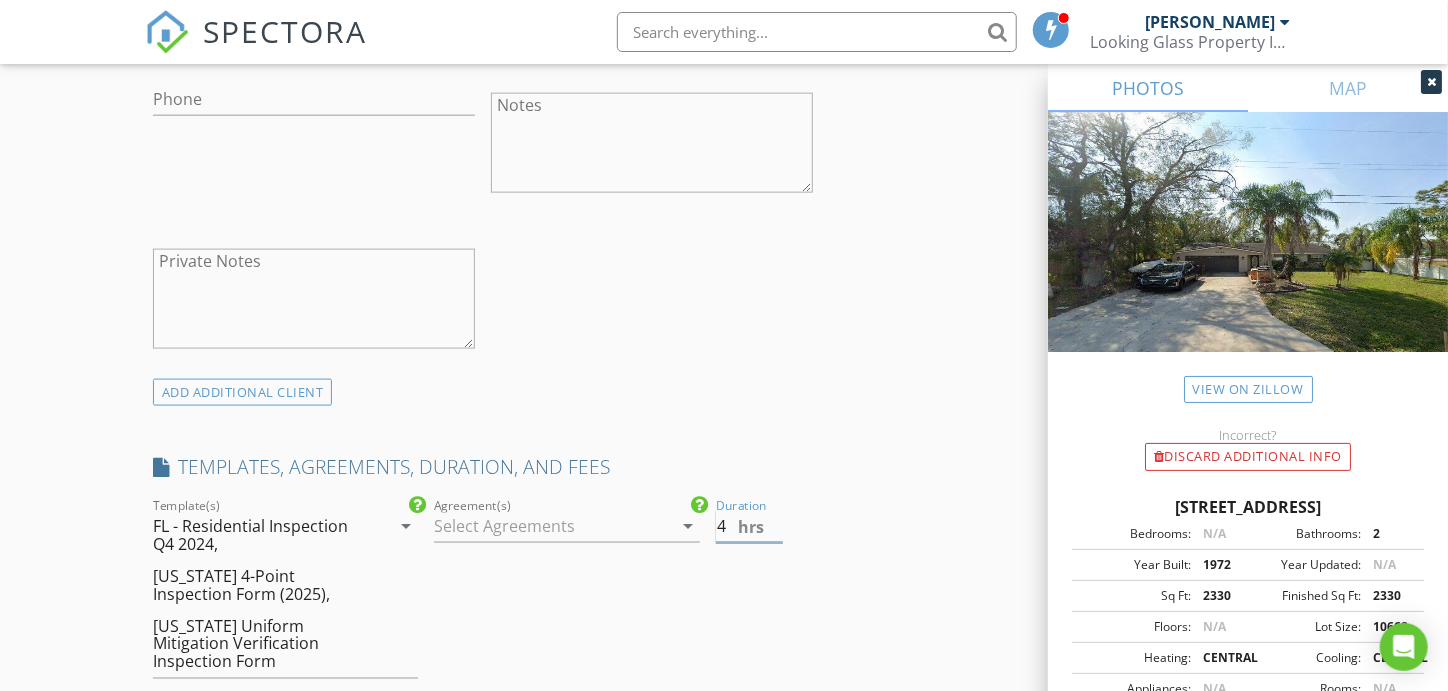 click on "4" at bounding box center (749, 526) 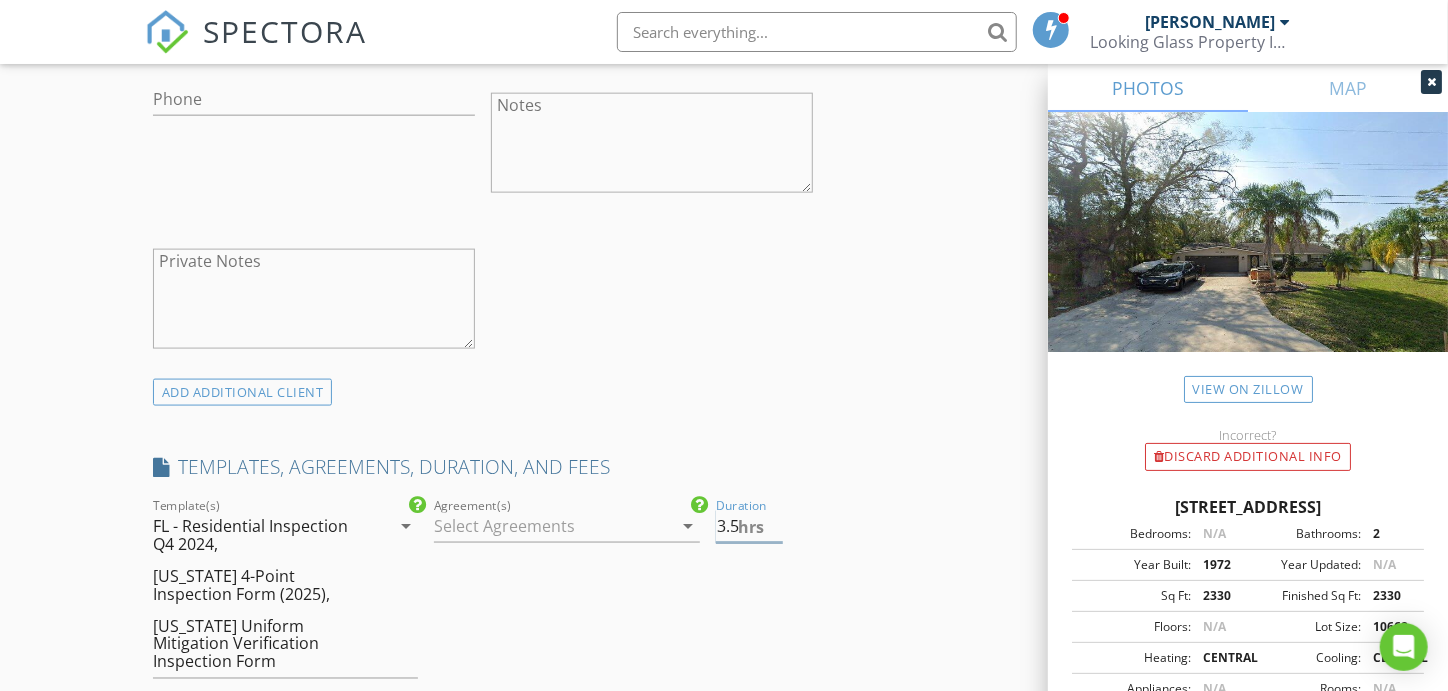 type on "3.5" 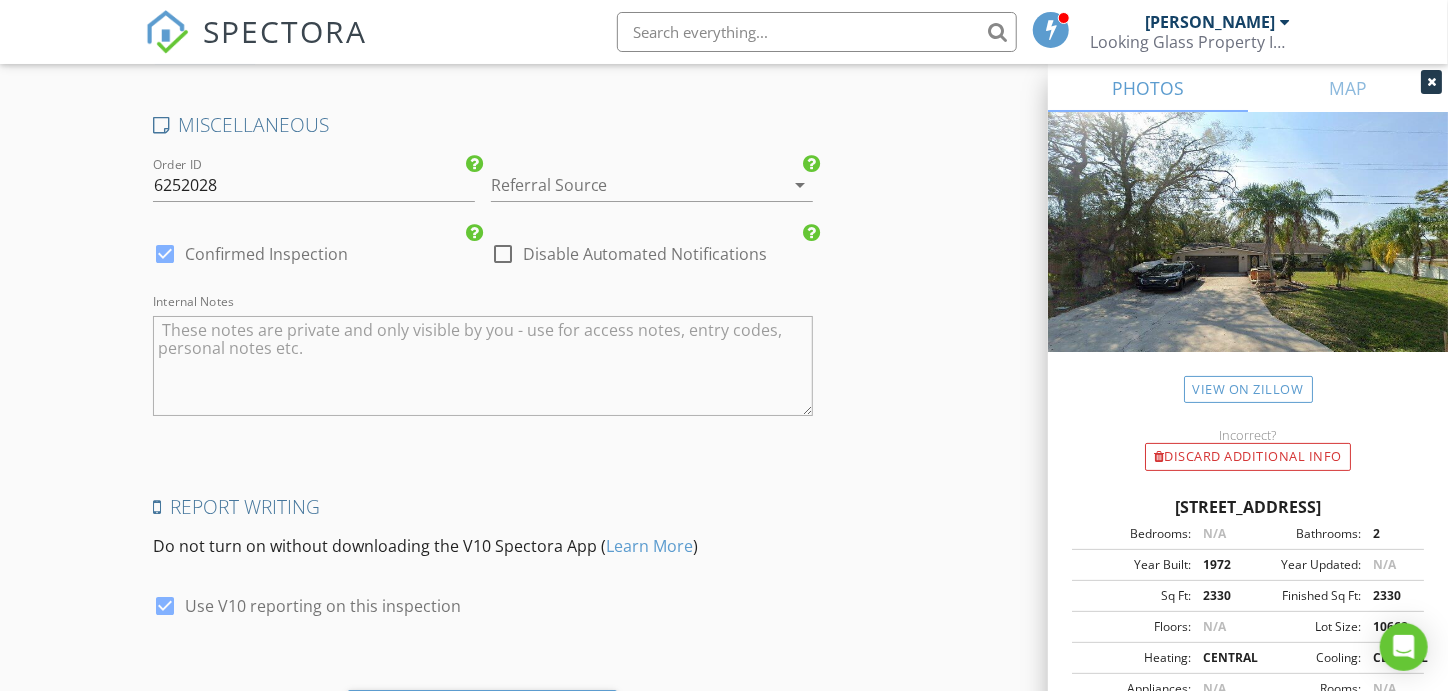 scroll, scrollTop: 3652, scrollLeft: 0, axis: vertical 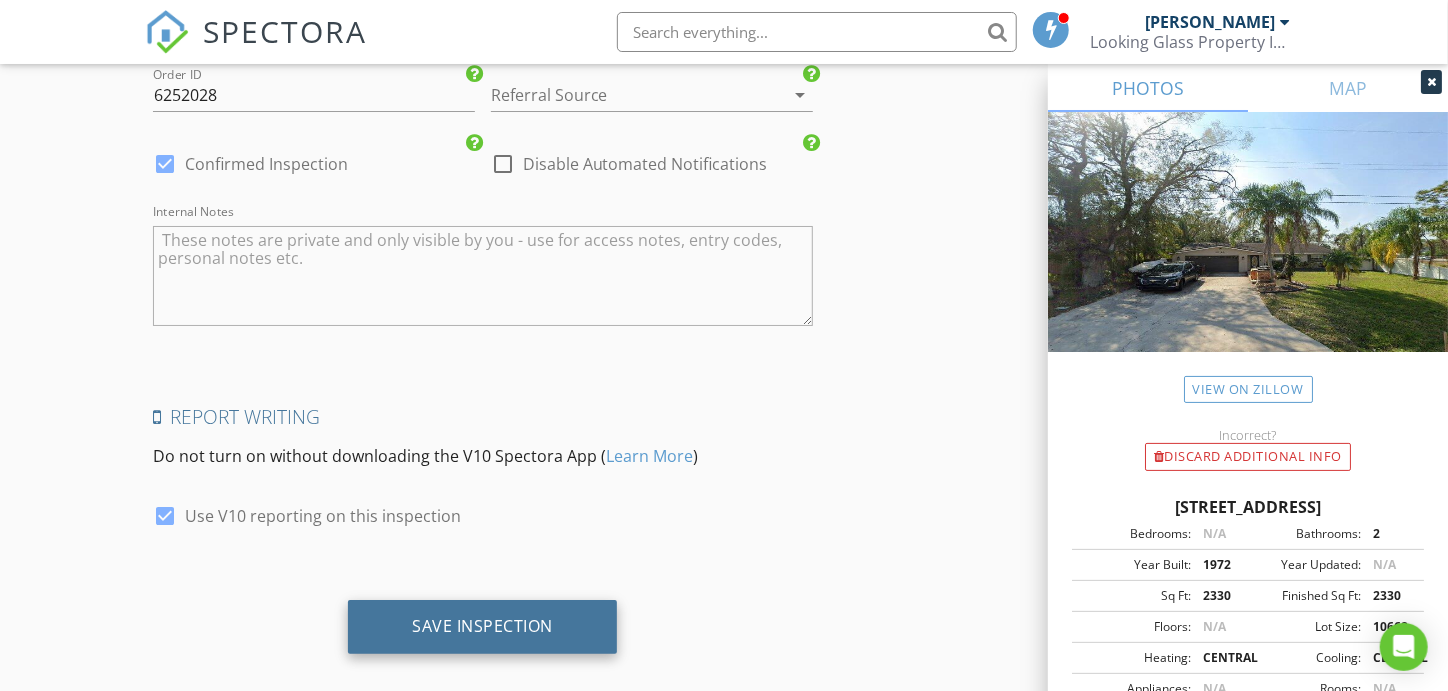 click on "Save Inspection" at bounding box center (482, 626) 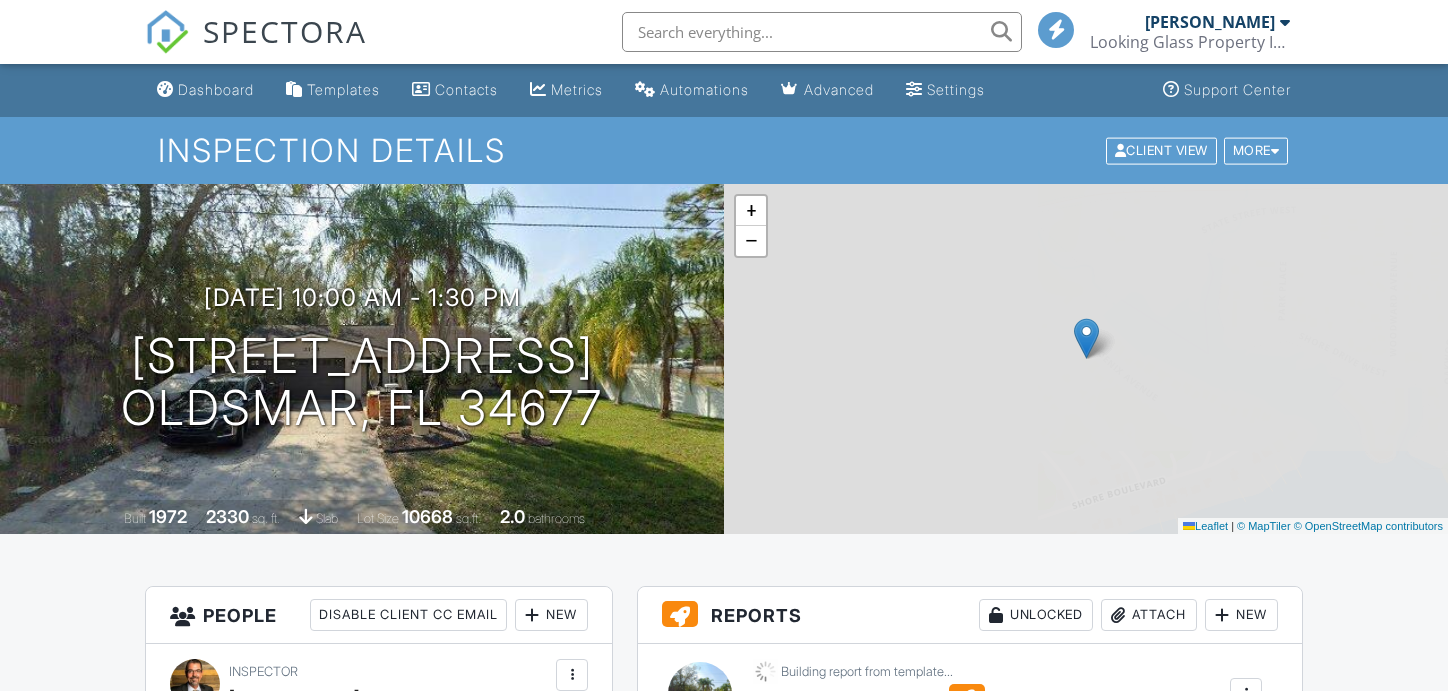 scroll, scrollTop: 288, scrollLeft: 0, axis: vertical 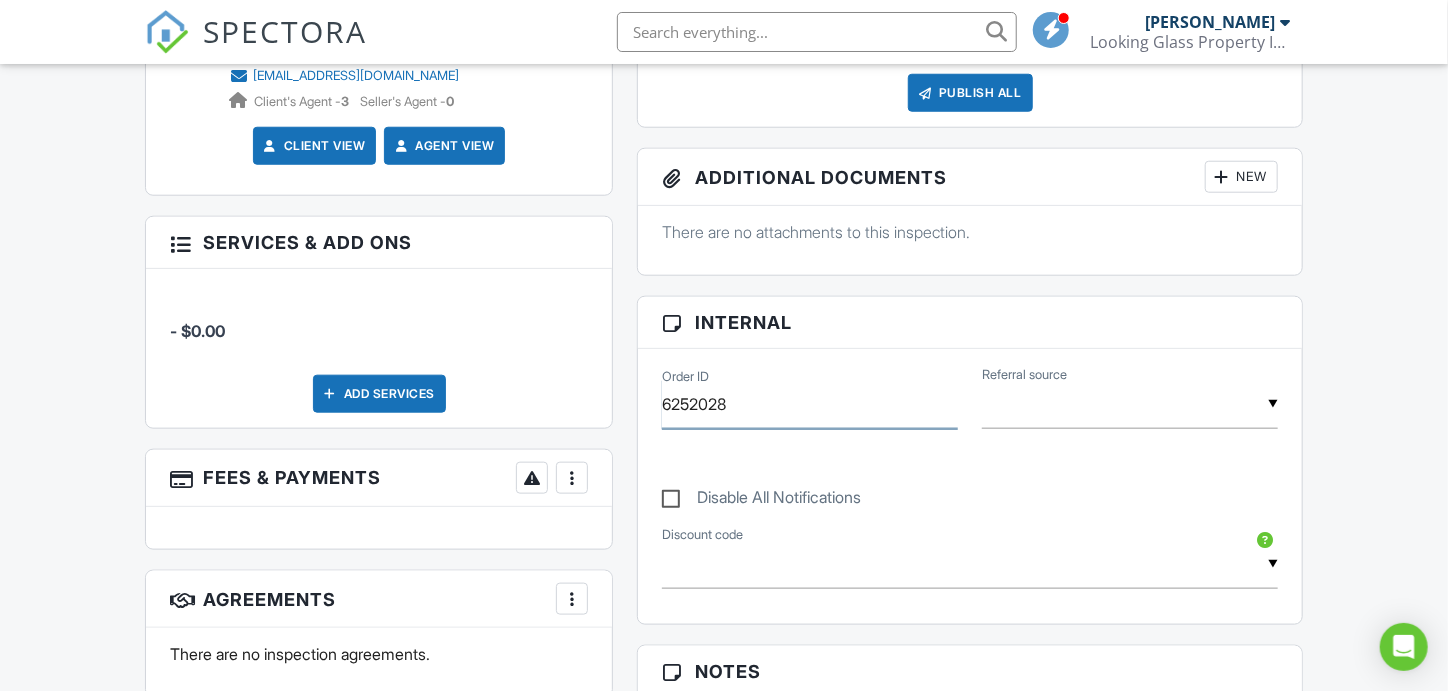 drag, startPoint x: 732, startPoint y: 386, endPoint x: 656, endPoint y: 385, distance: 76.00658 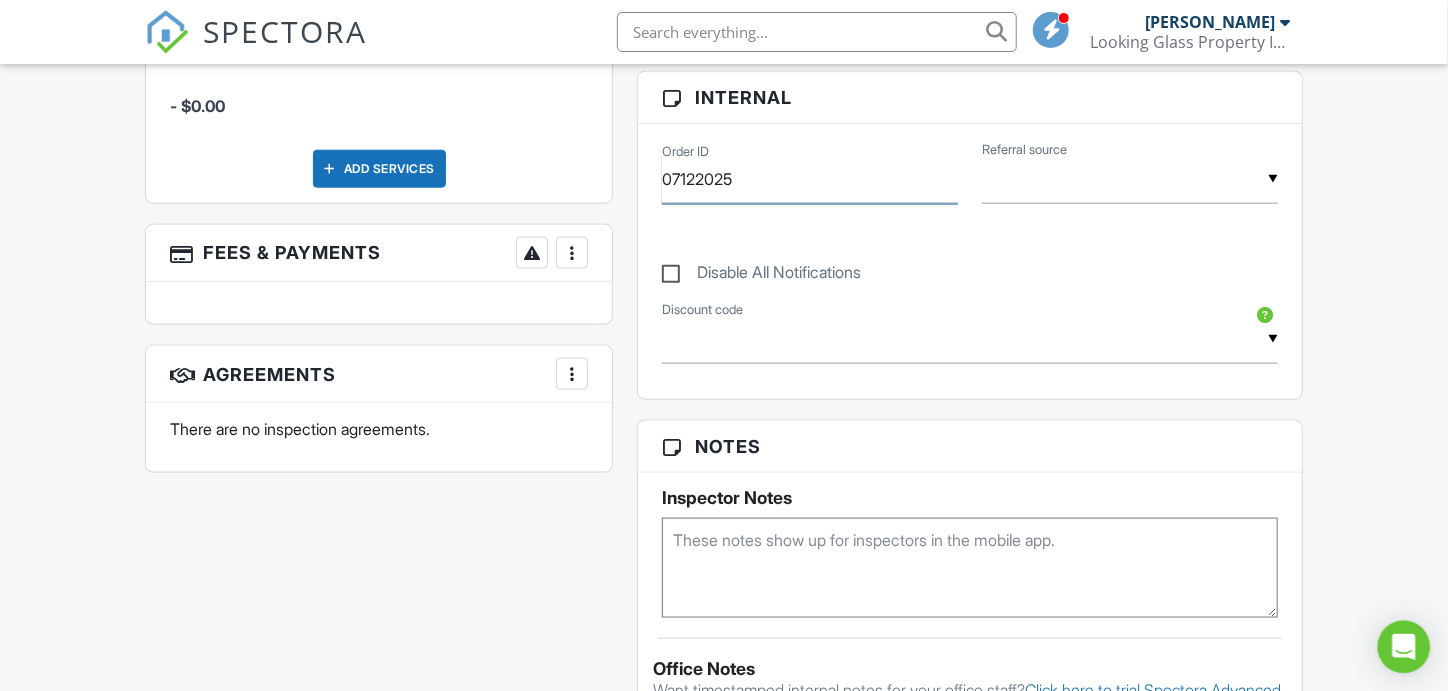 scroll, scrollTop: 924, scrollLeft: 0, axis: vertical 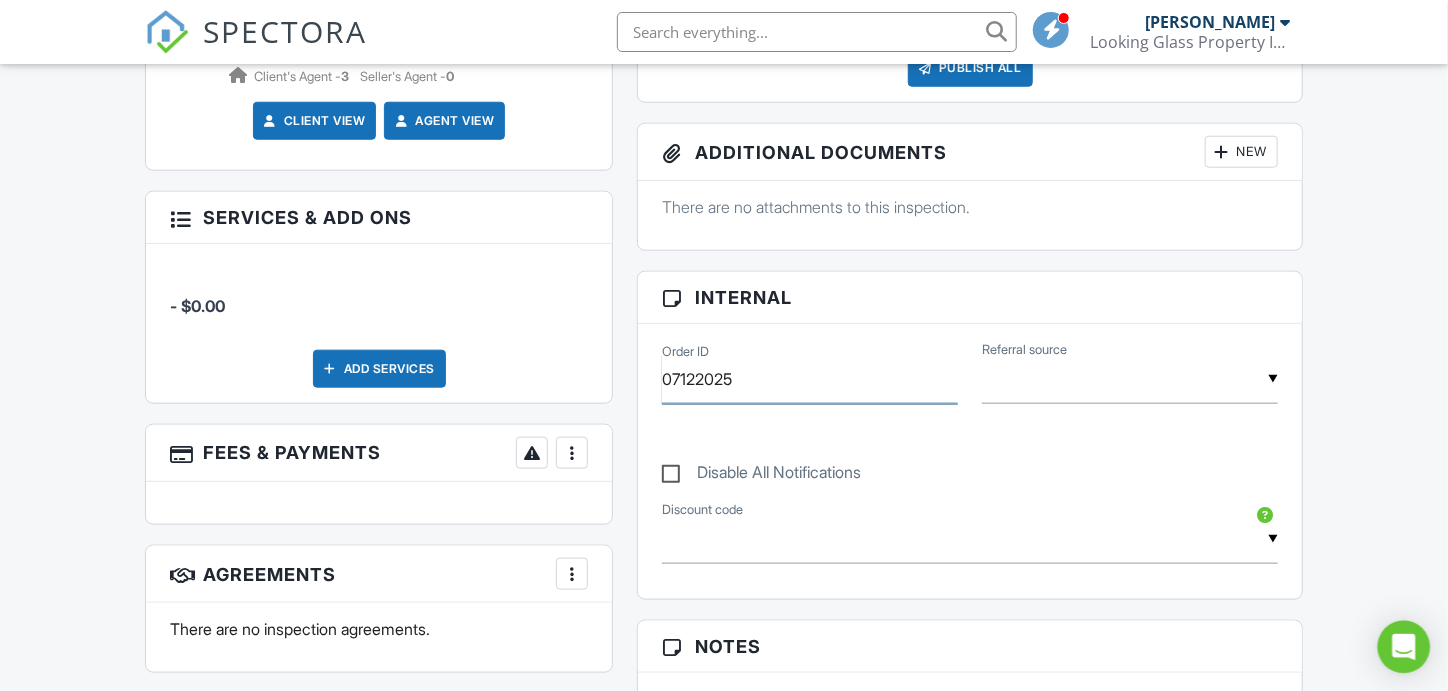 type on "07122025" 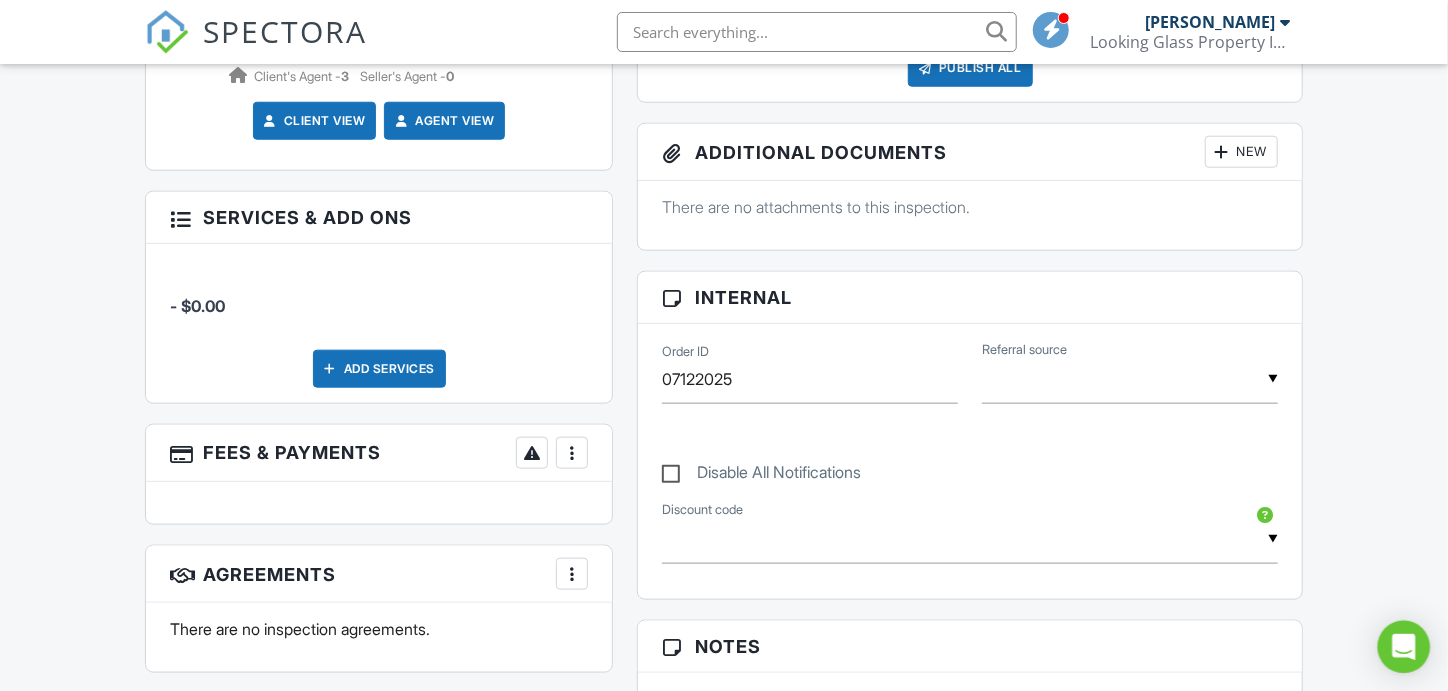 click at bounding box center (1404, 647) 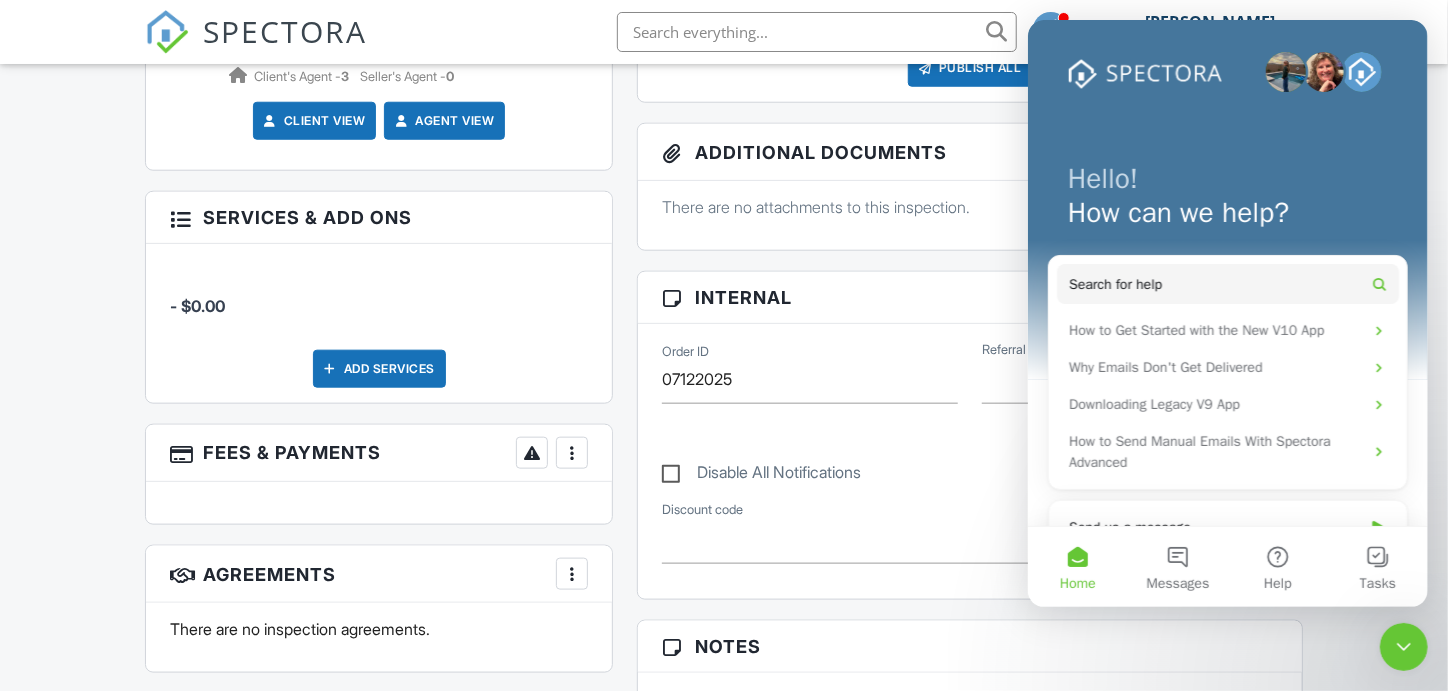 scroll, scrollTop: 0, scrollLeft: 0, axis: both 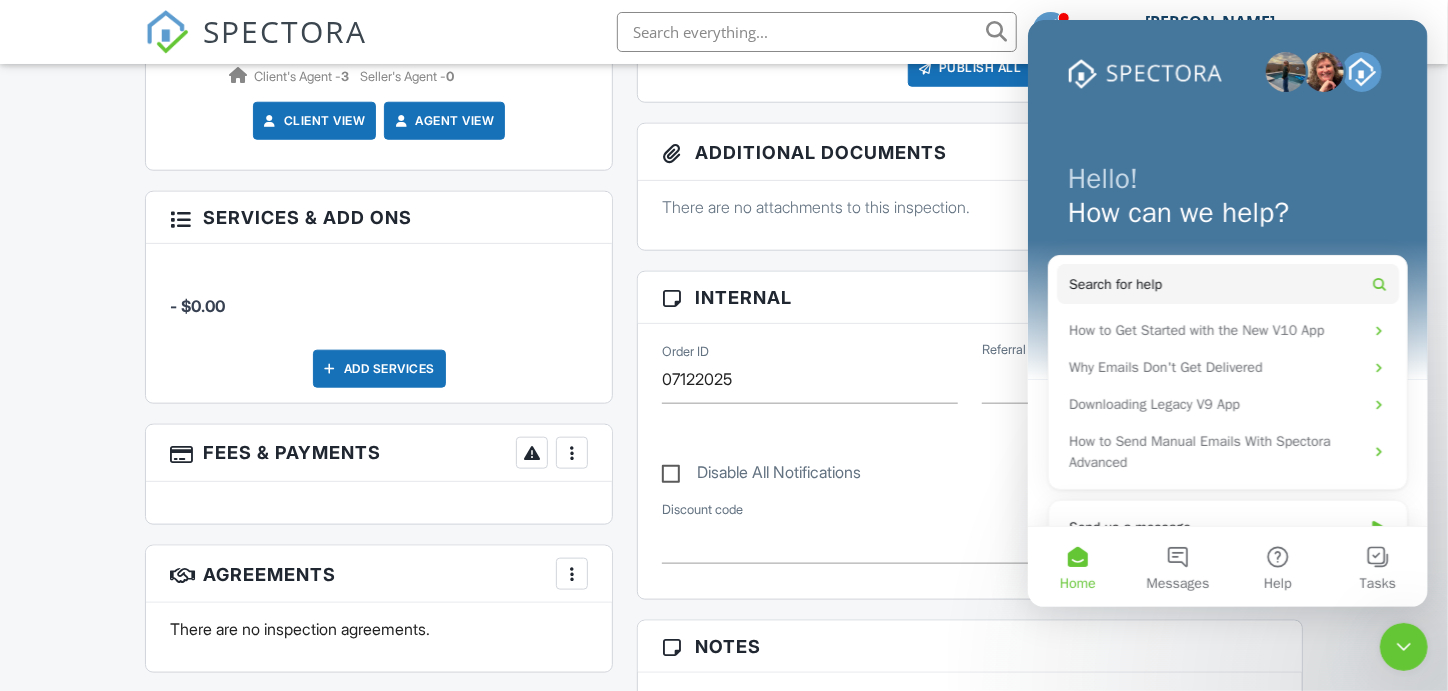 click 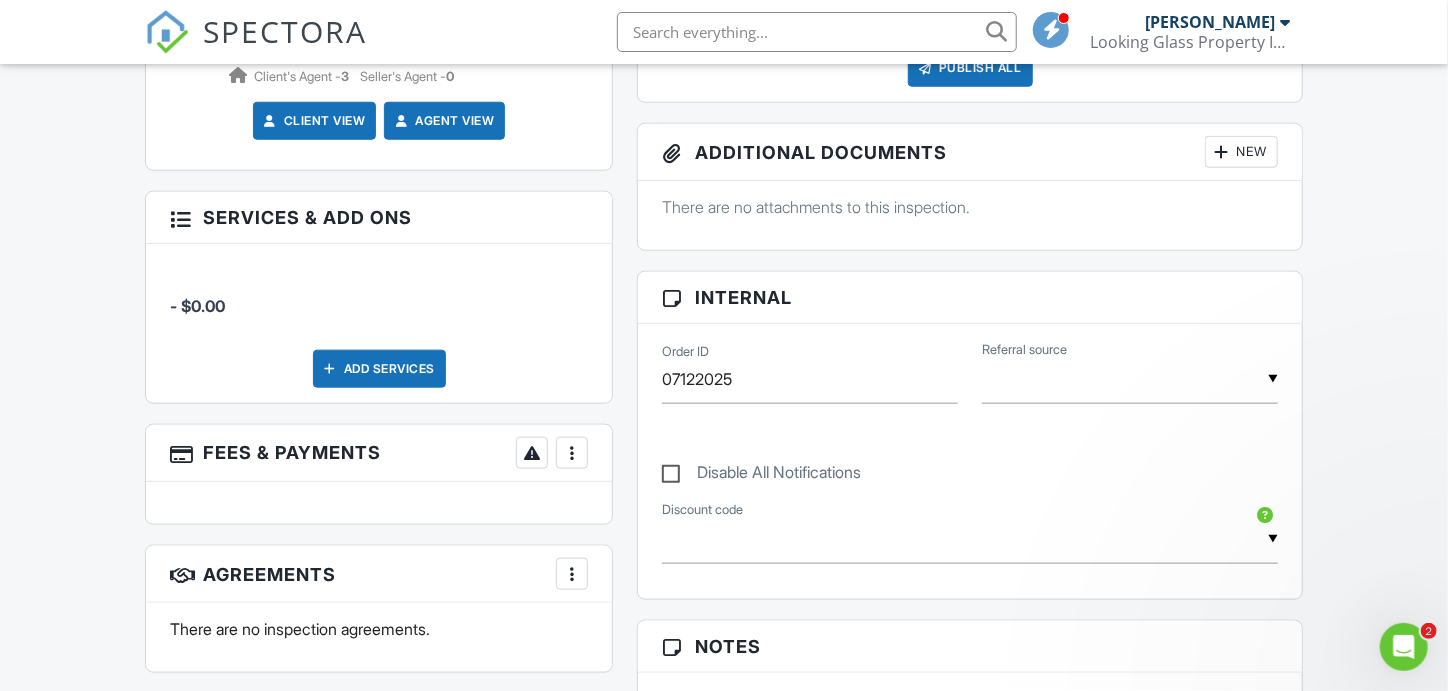 scroll, scrollTop: 0, scrollLeft: 0, axis: both 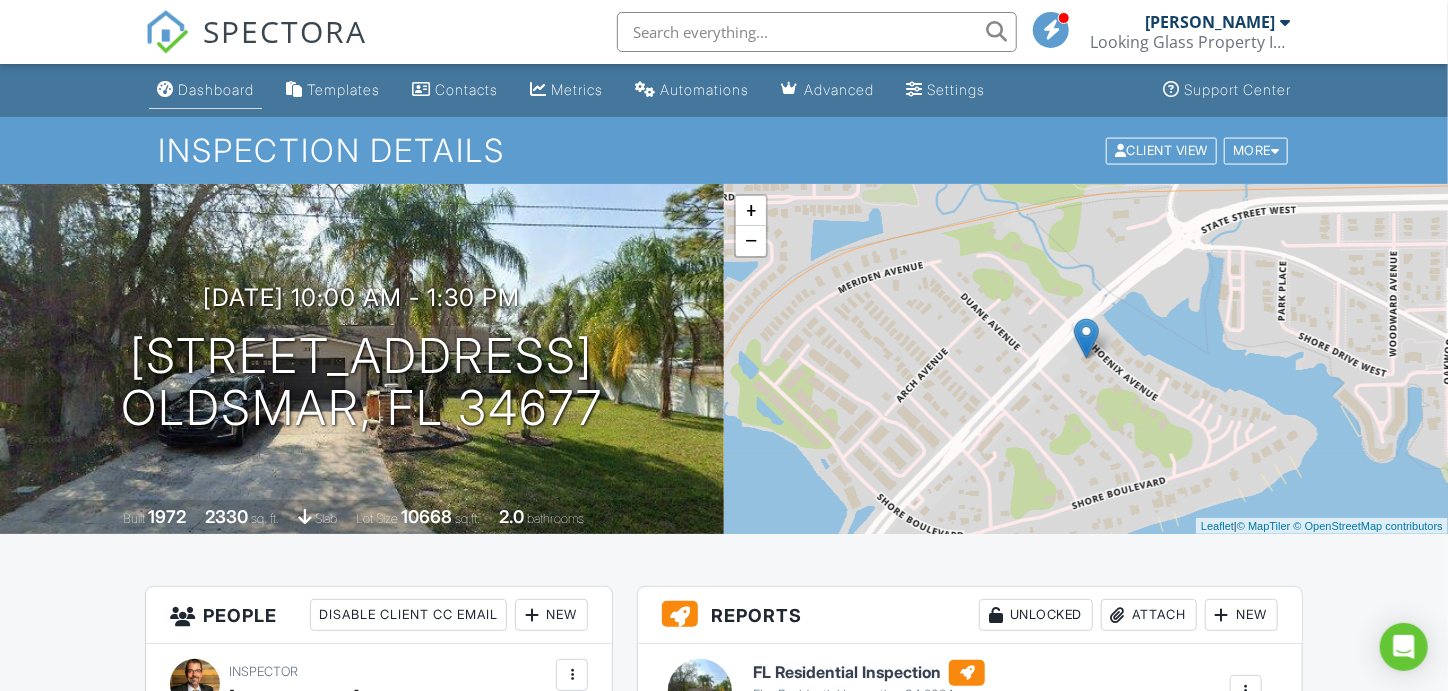 click on "Dashboard" at bounding box center [216, 89] 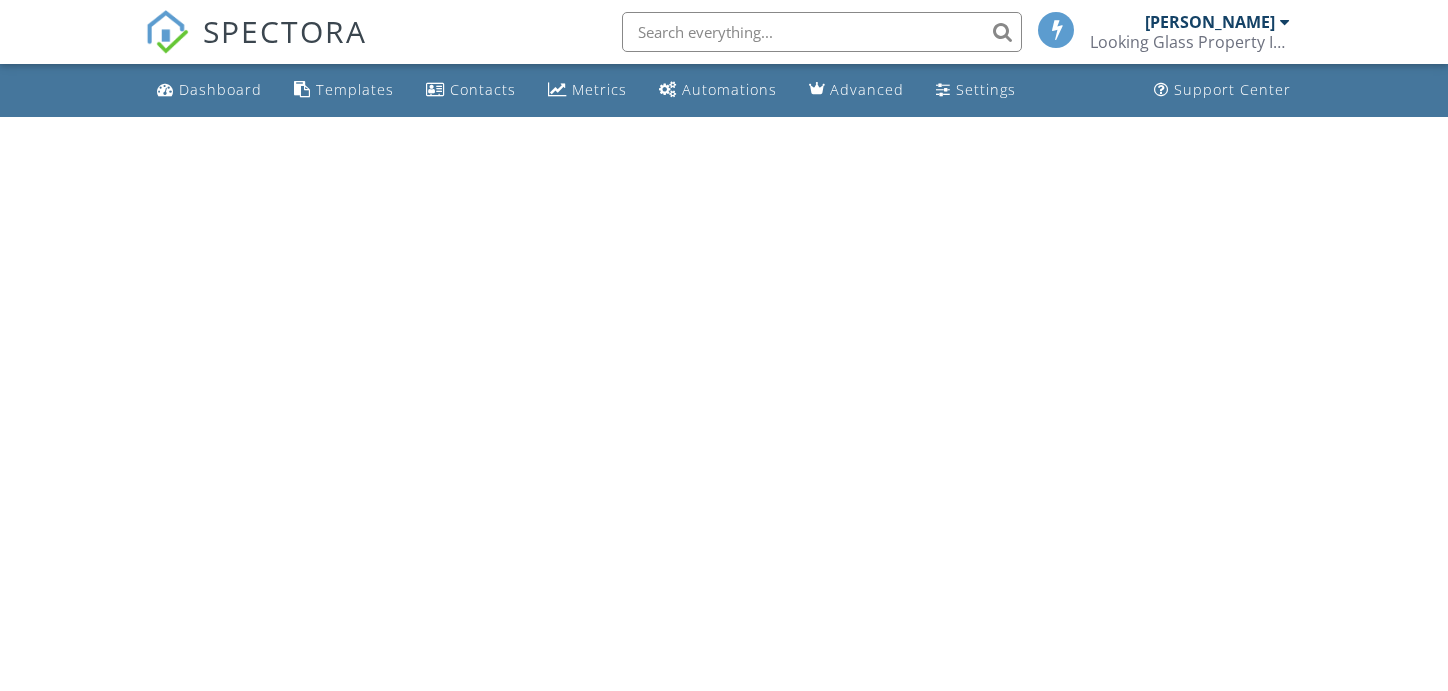 scroll, scrollTop: 0, scrollLeft: 0, axis: both 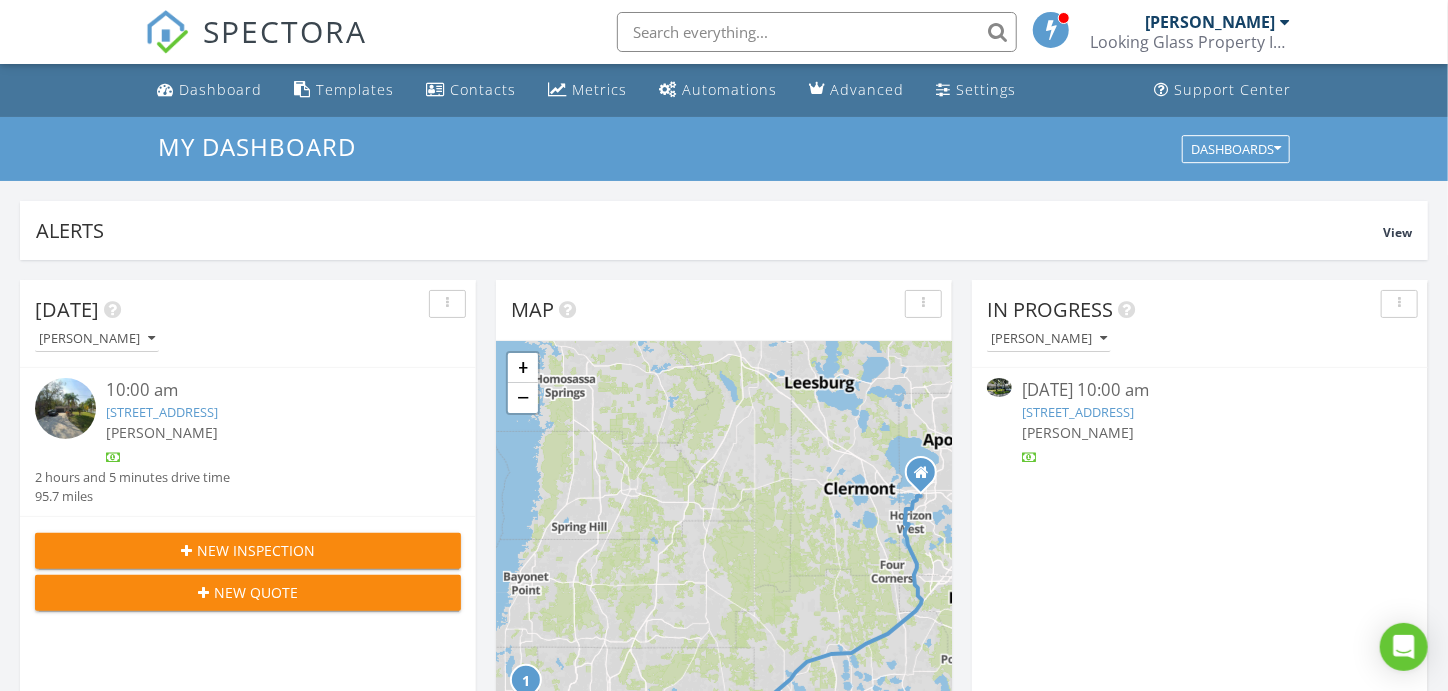 click on "[STREET_ADDRESS]" at bounding box center (1078, 412) 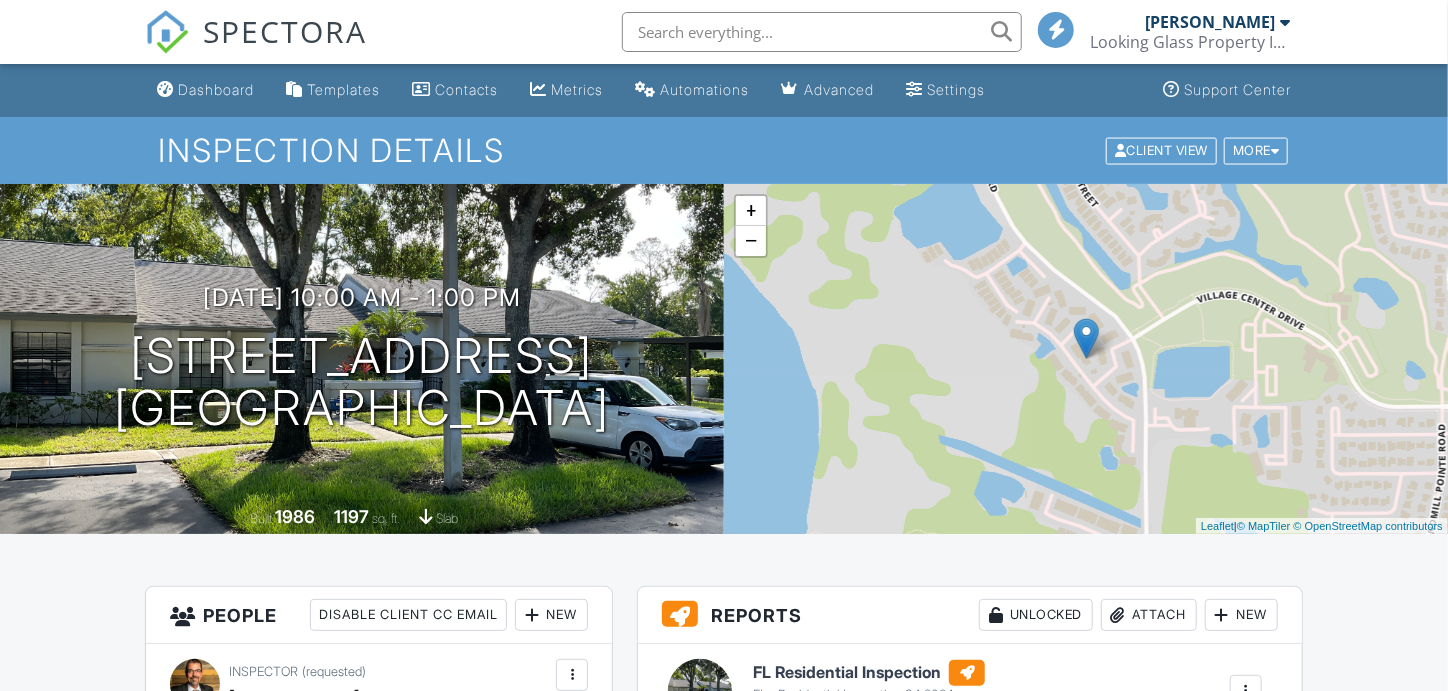 scroll, scrollTop: 200, scrollLeft: 0, axis: vertical 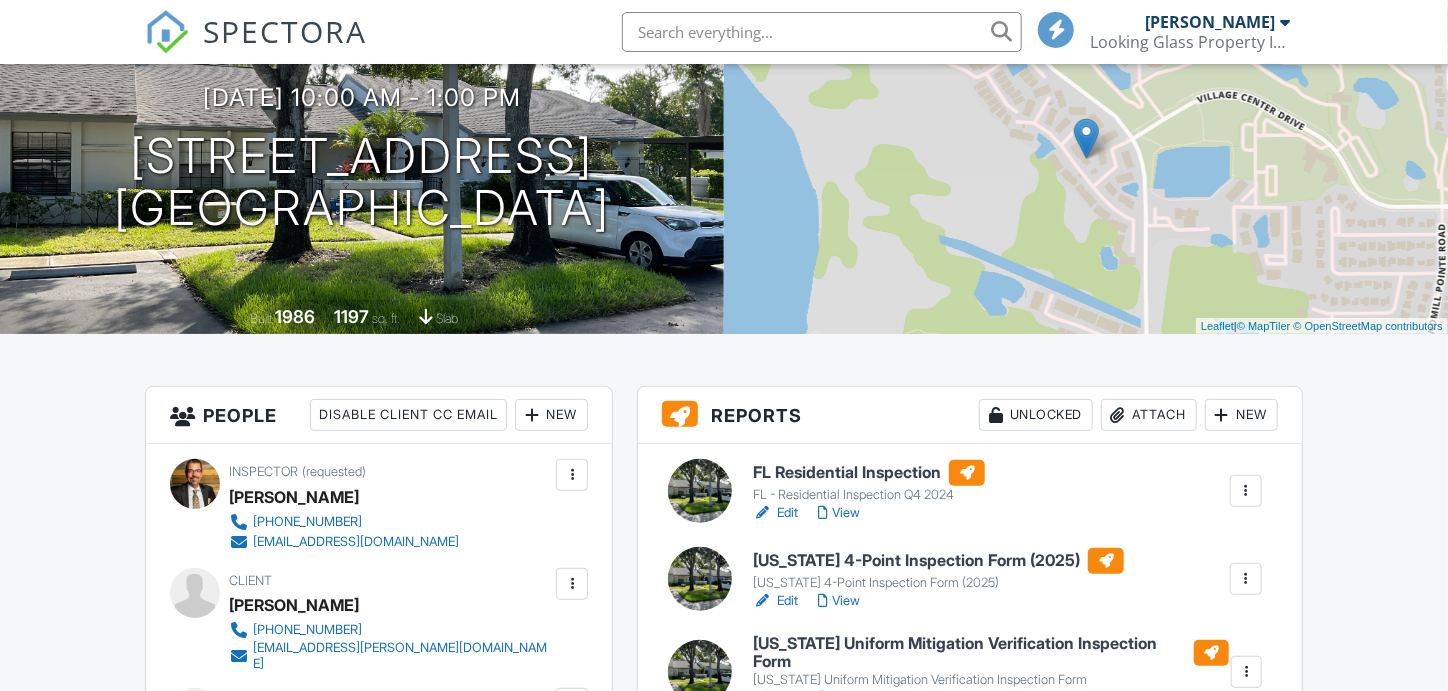 click on "FL Residential Inspection" at bounding box center [869, 473] 